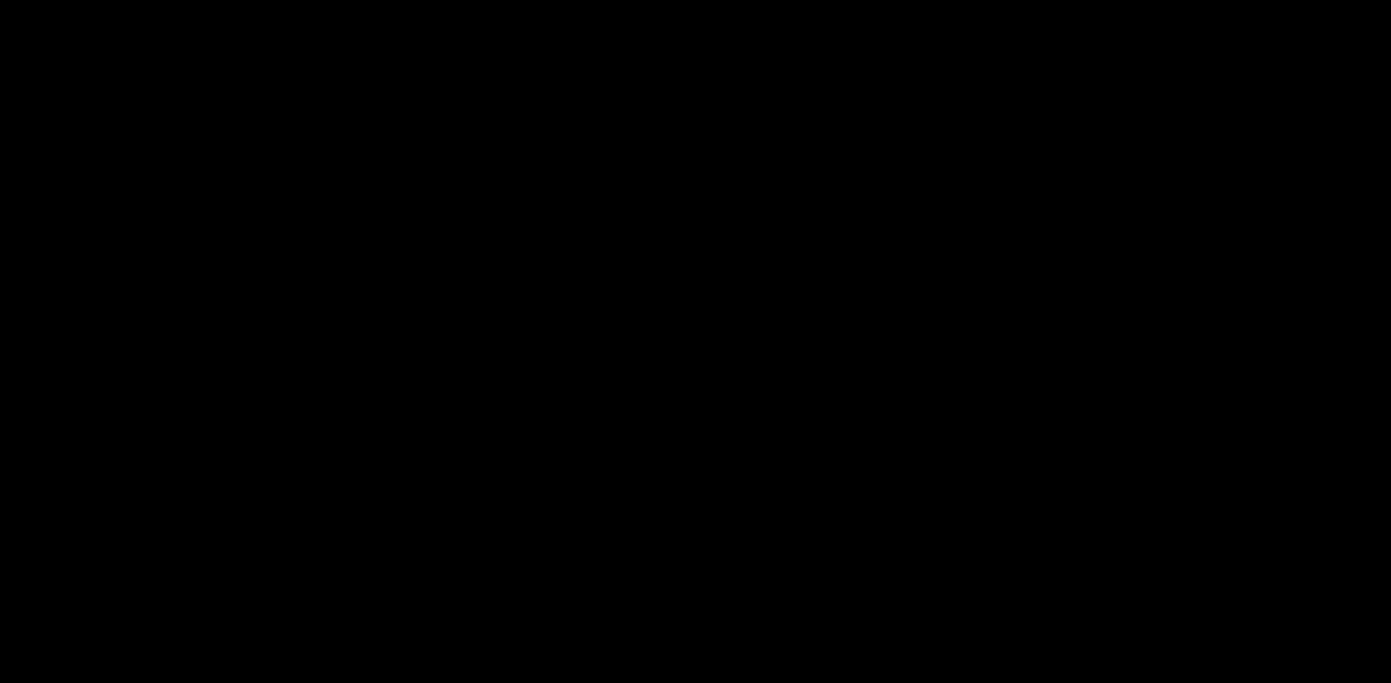 scroll, scrollTop: 0, scrollLeft: 0, axis: both 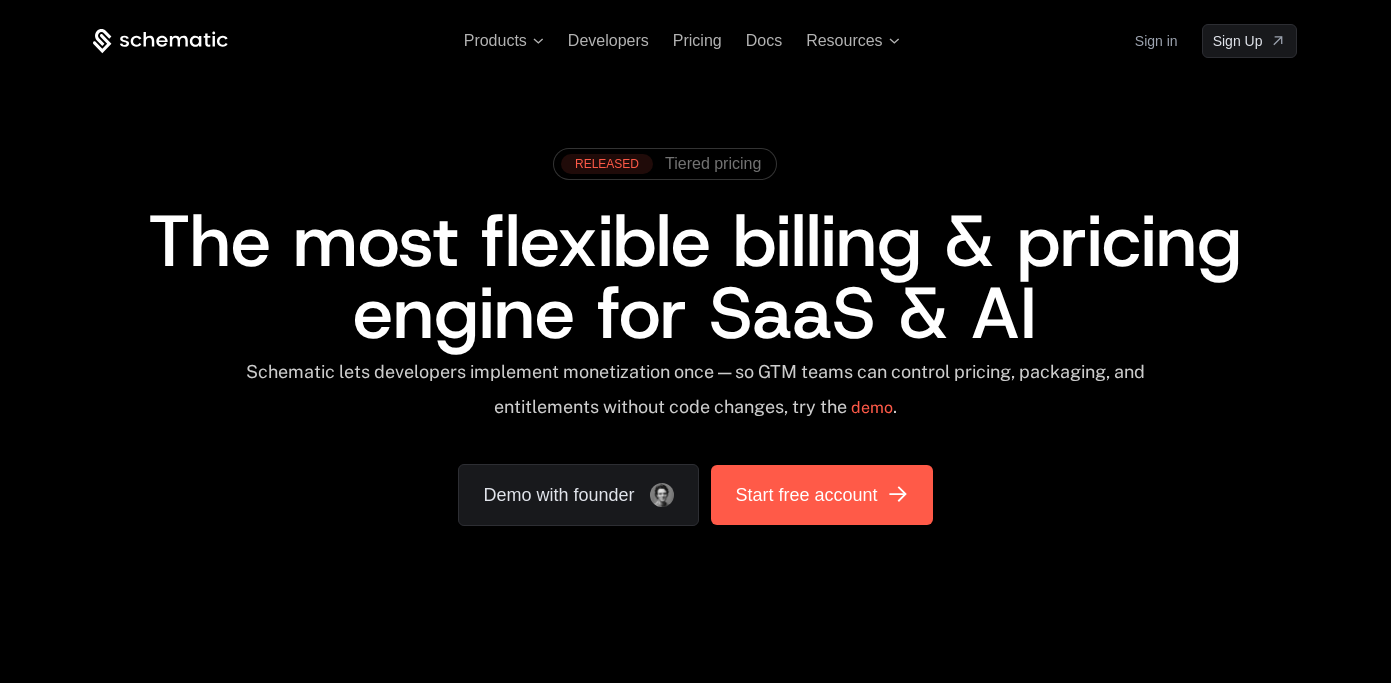 click on "Start free account" at bounding box center [806, 495] 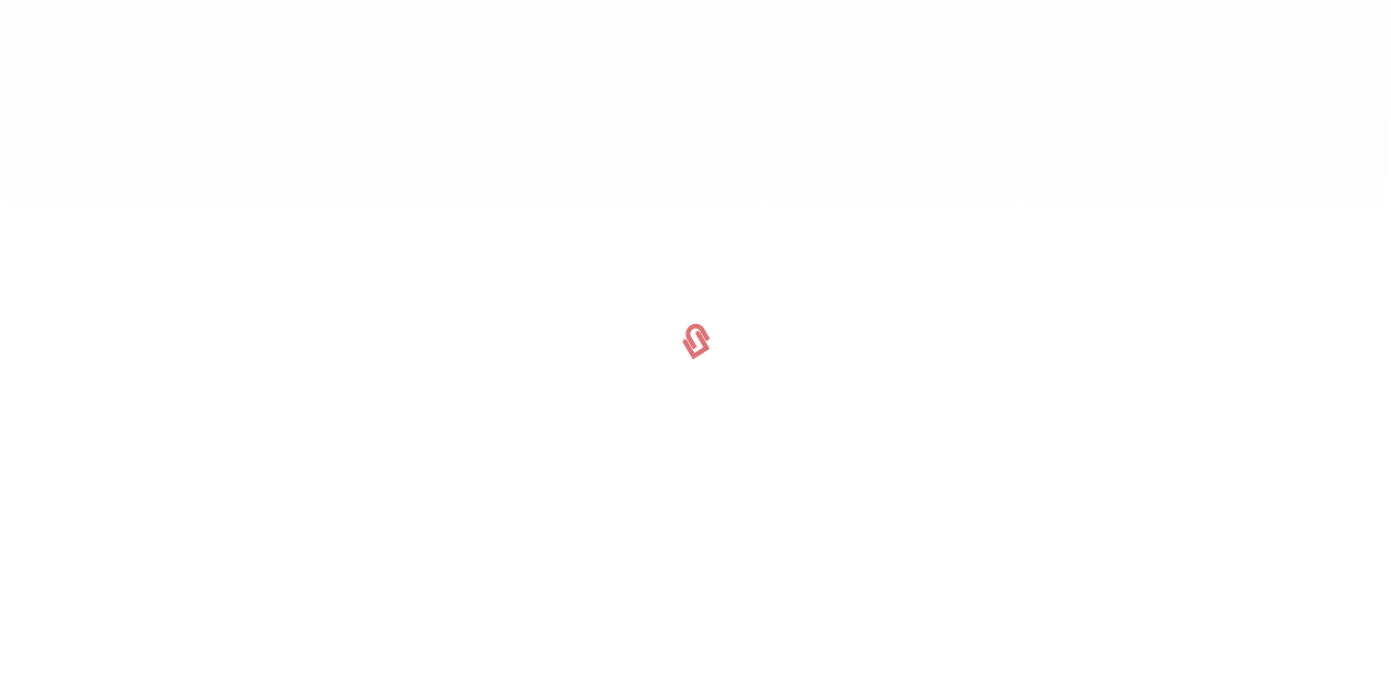 scroll, scrollTop: 0, scrollLeft: 0, axis: both 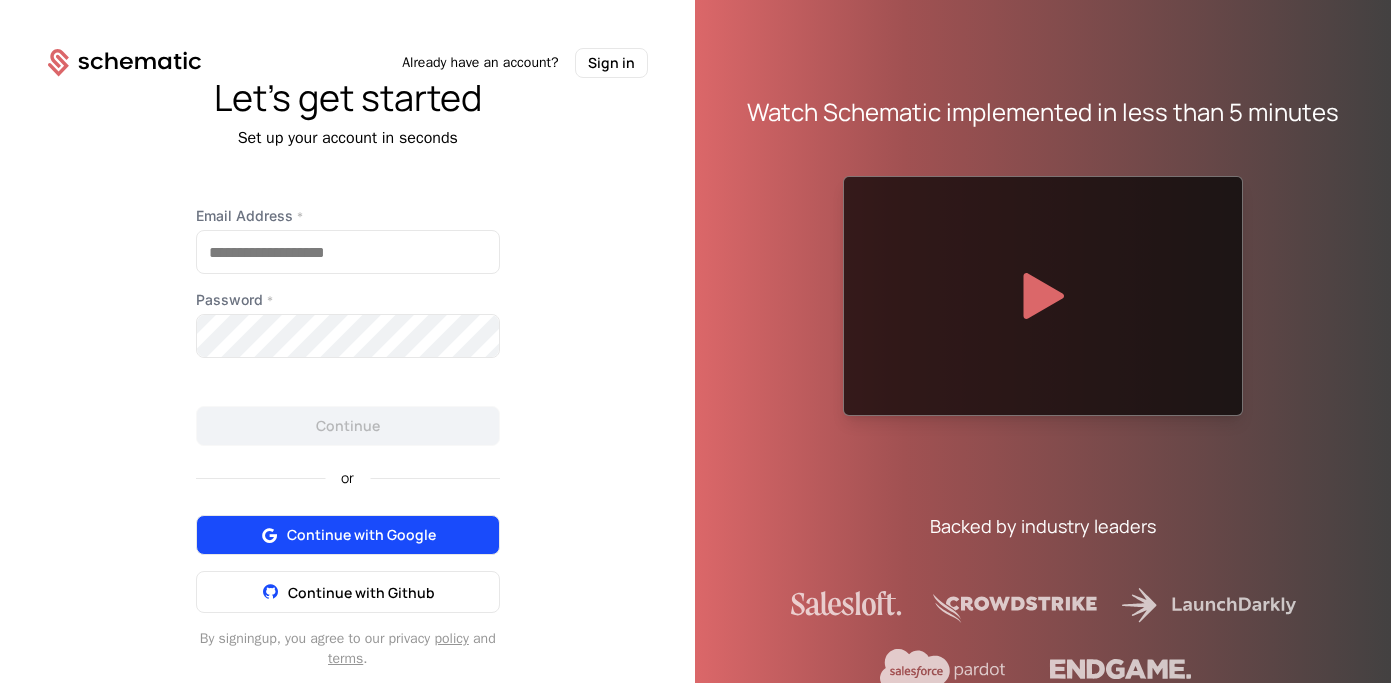 click on "Continue with Google" at bounding box center [361, 535] 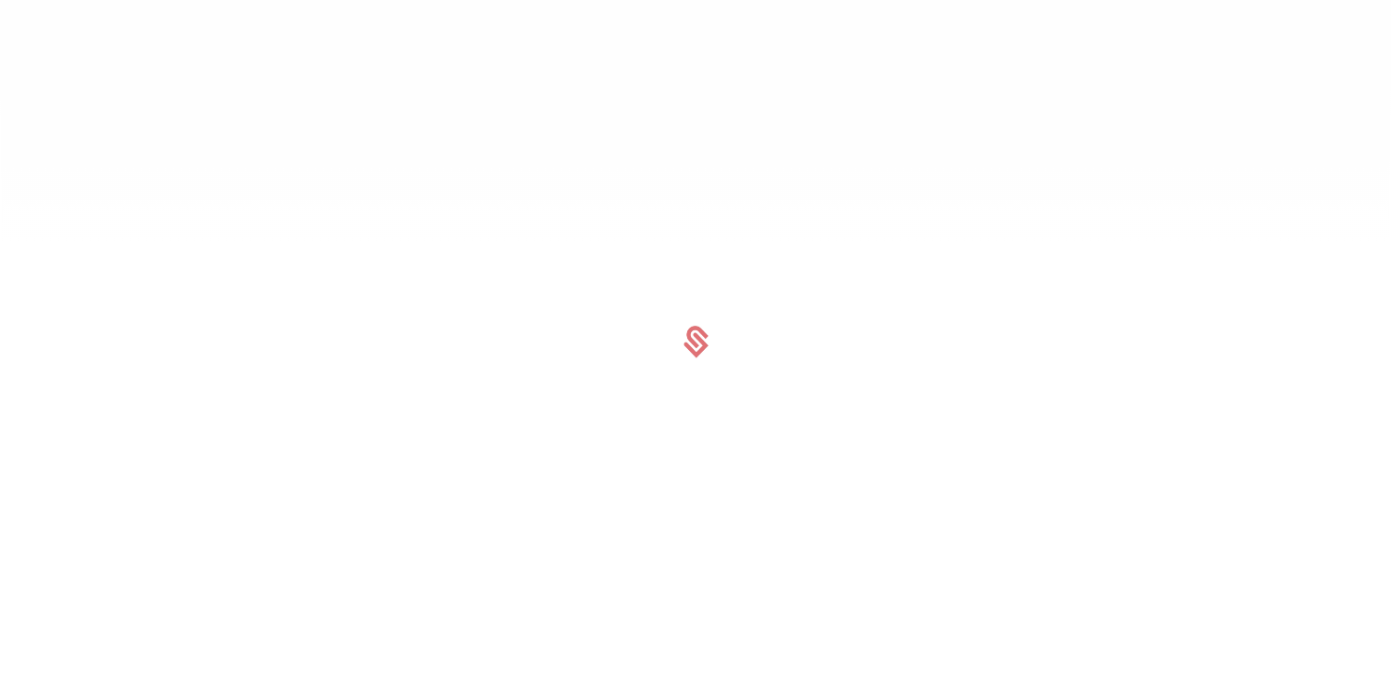 scroll, scrollTop: 0, scrollLeft: 0, axis: both 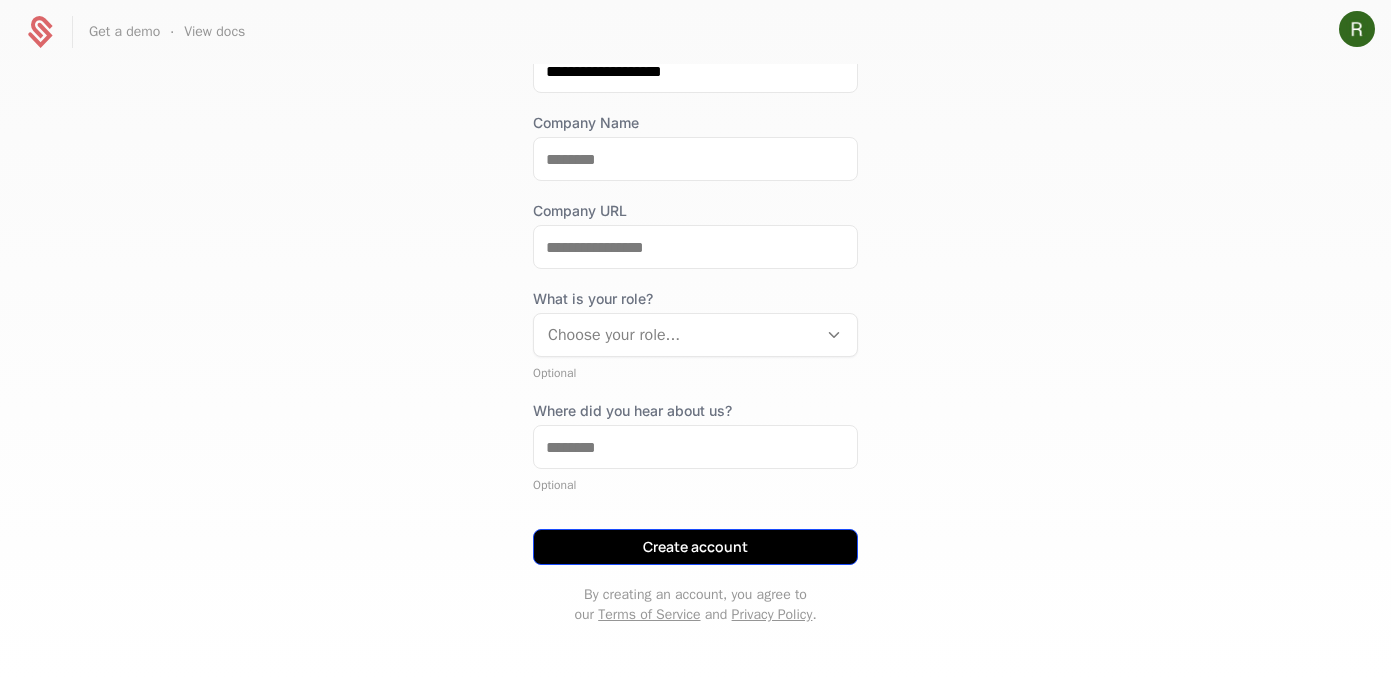 click on "Create account" at bounding box center [695, 547] 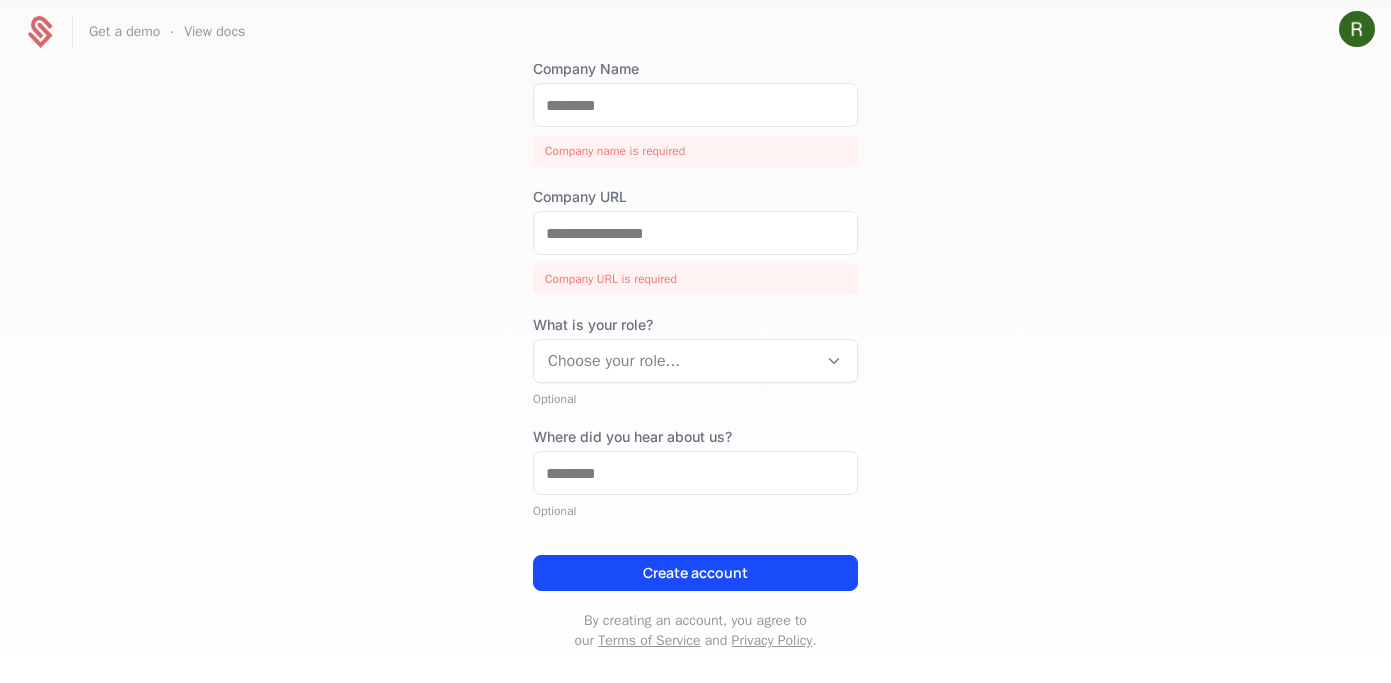 scroll, scrollTop: 347, scrollLeft: 0, axis: vertical 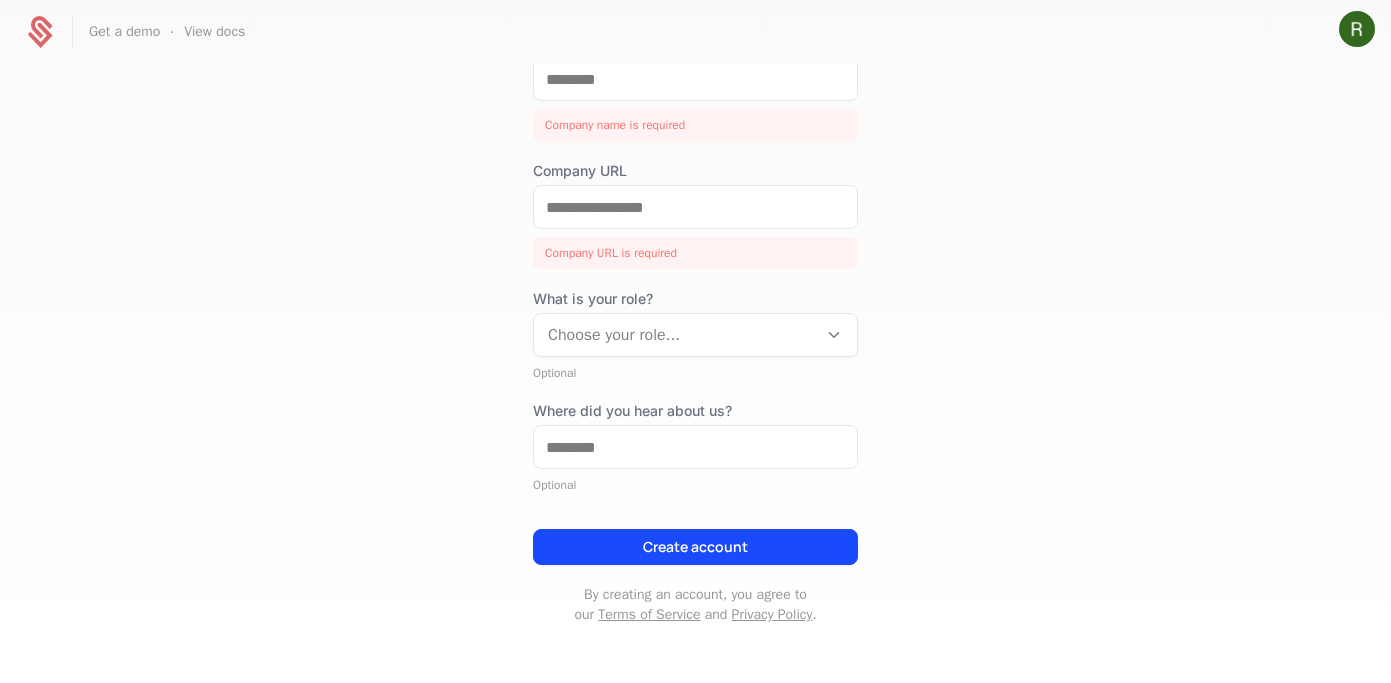 click on "Create account" at bounding box center (695, 547) 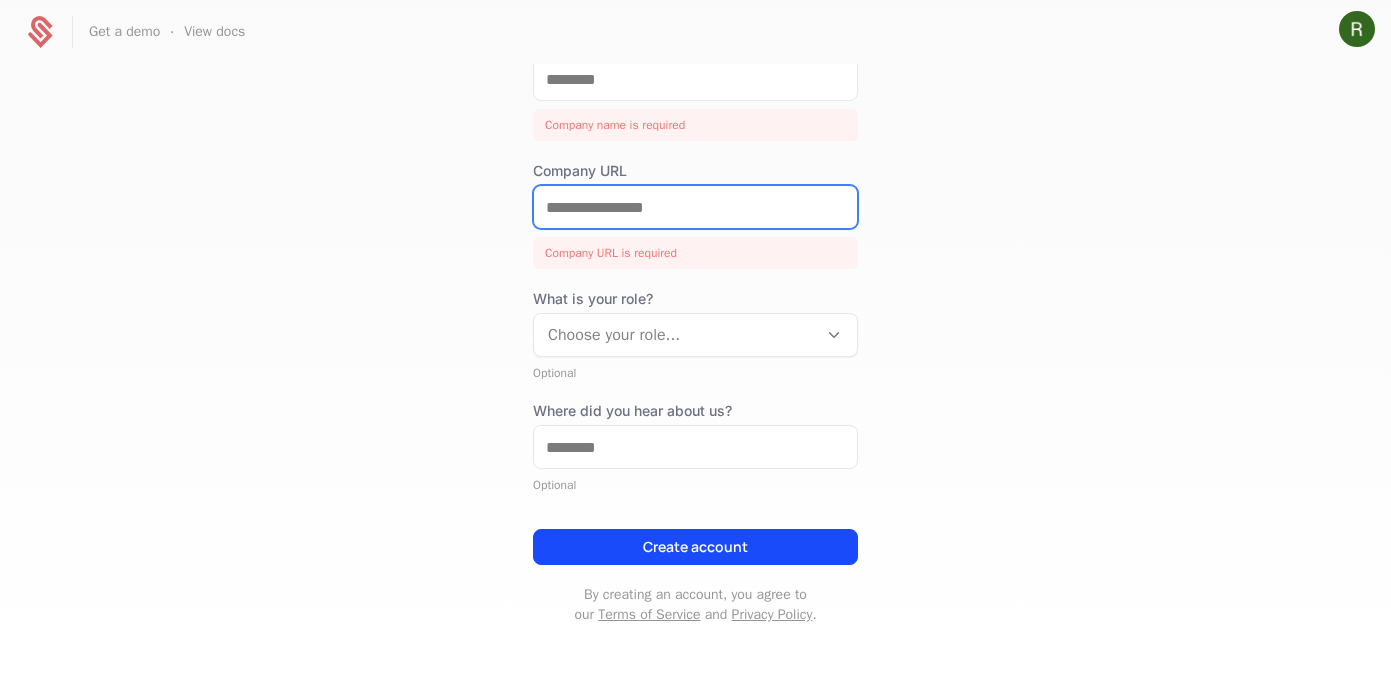 drag, startPoint x: 677, startPoint y: 193, endPoint x: 663, endPoint y: 203, distance: 17.20465 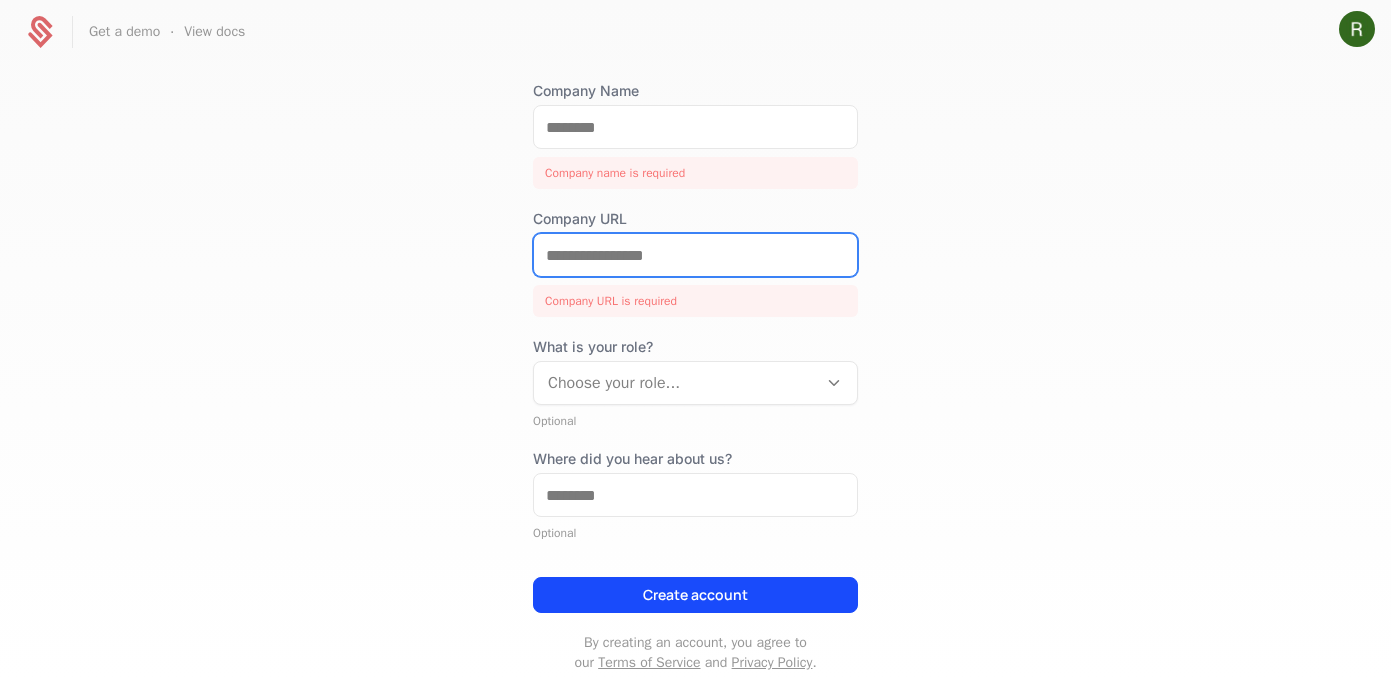 scroll, scrollTop: 288, scrollLeft: 0, axis: vertical 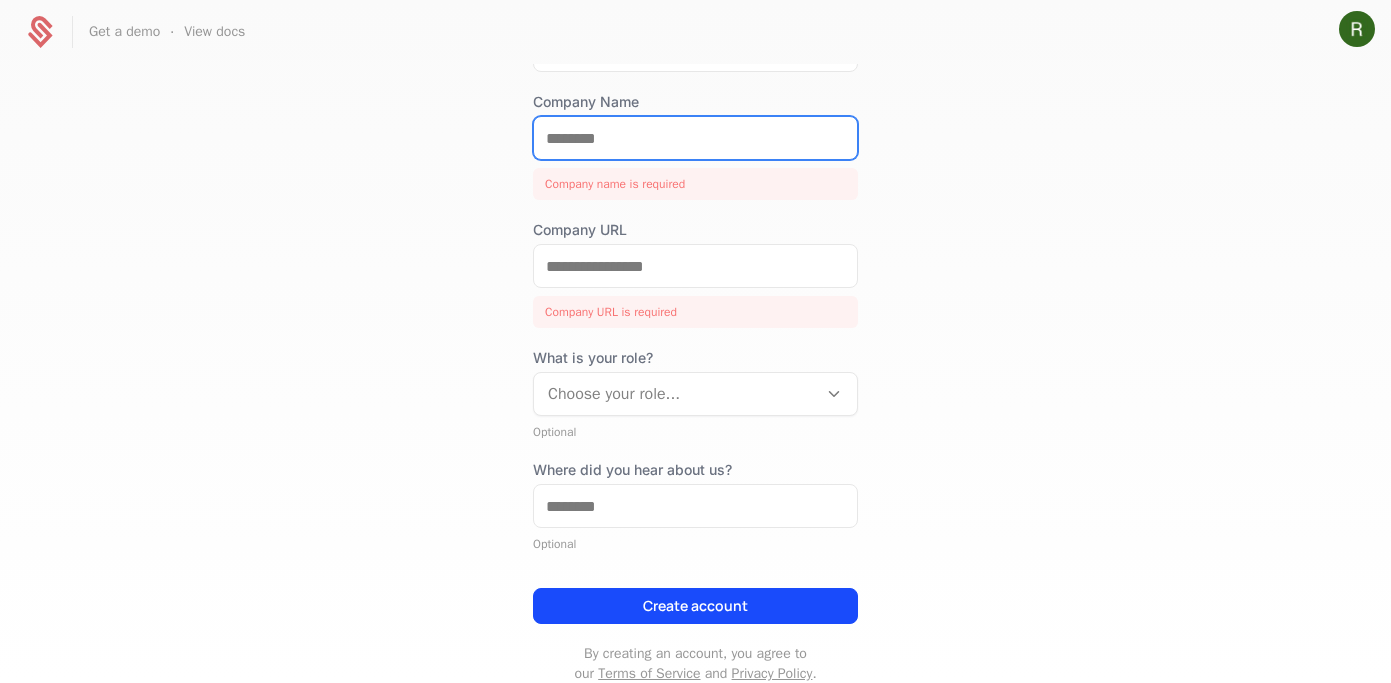 drag, startPoint x: 607, startPoint y: 134, endPoint x: 580, endPoint y: 137, distance: 27.166155 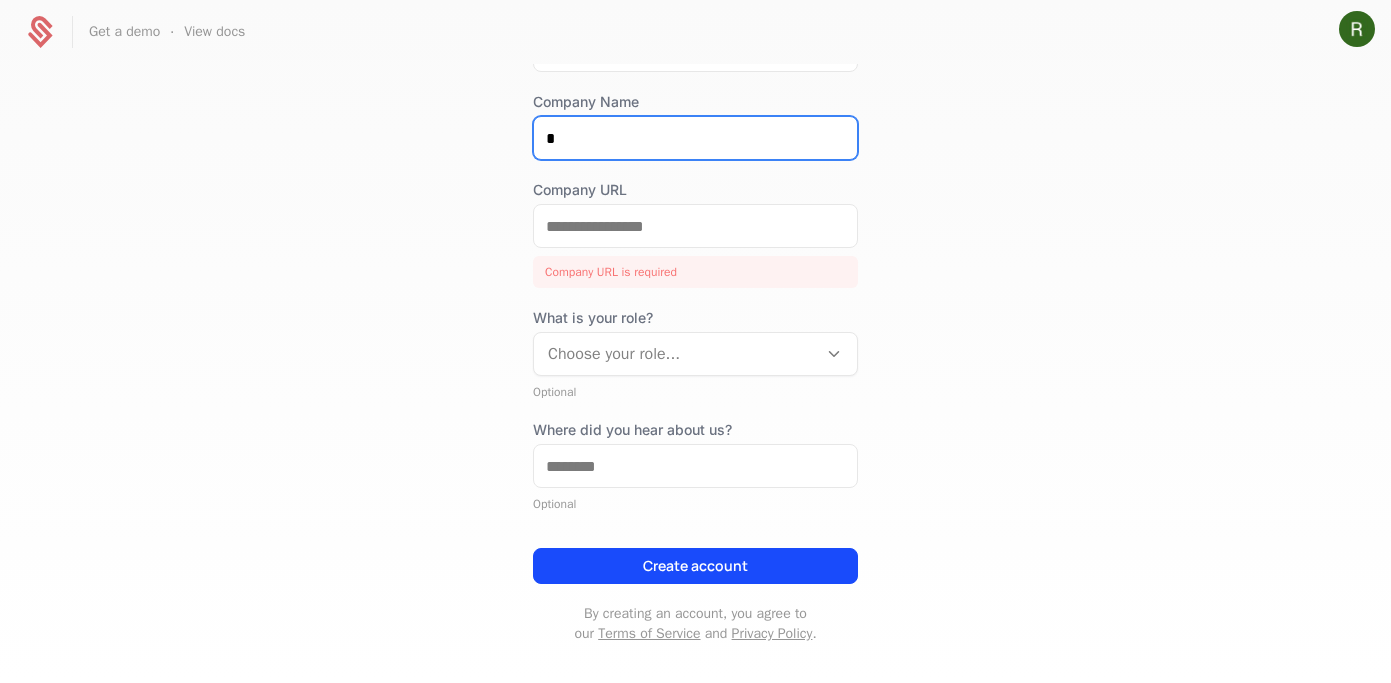 type on "*" 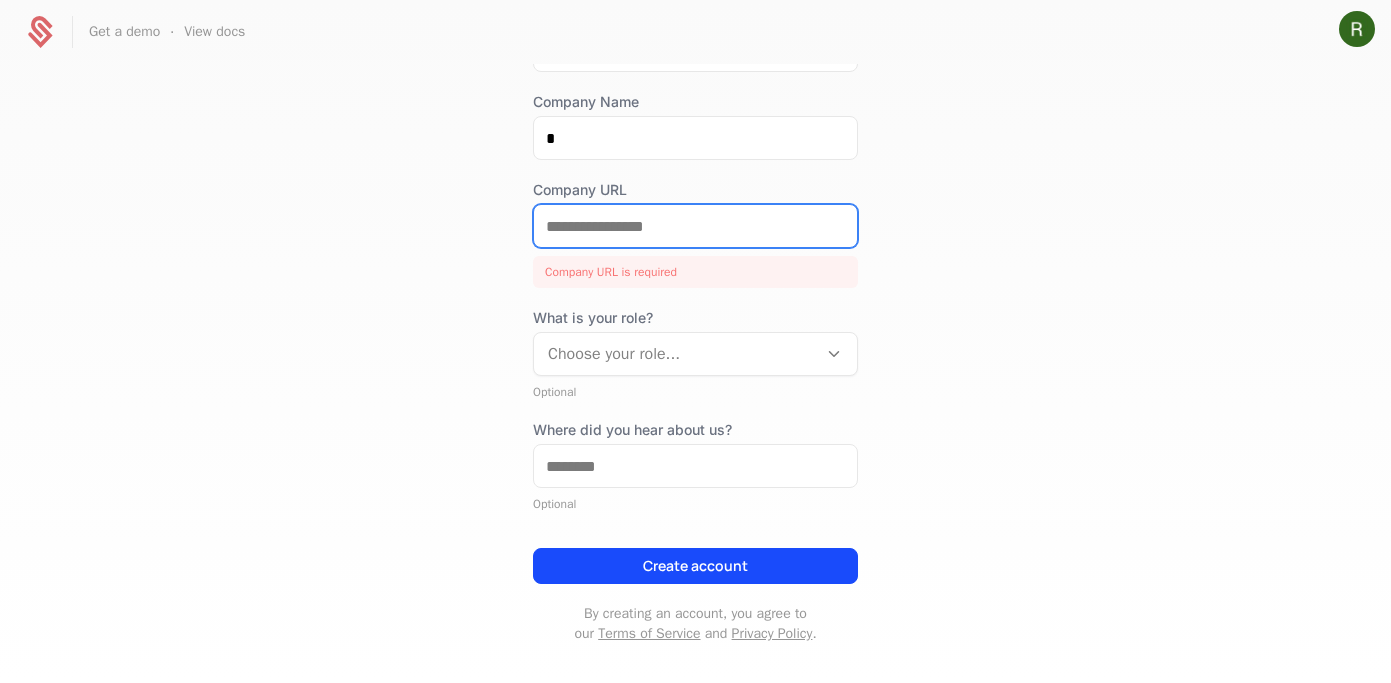 drag, startPoint x: 645, startPoint y: 224, endPoint x: 560, endPoint y: 226, distance: 85.02353 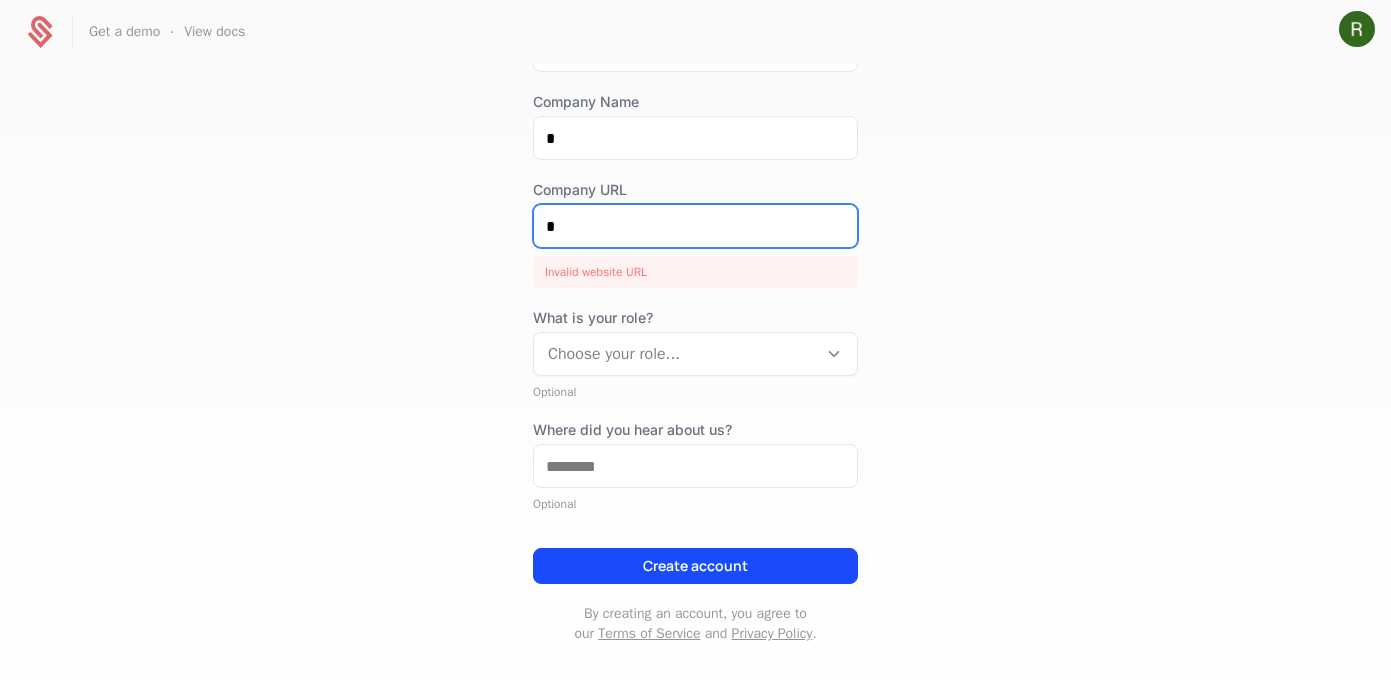 type on "*" 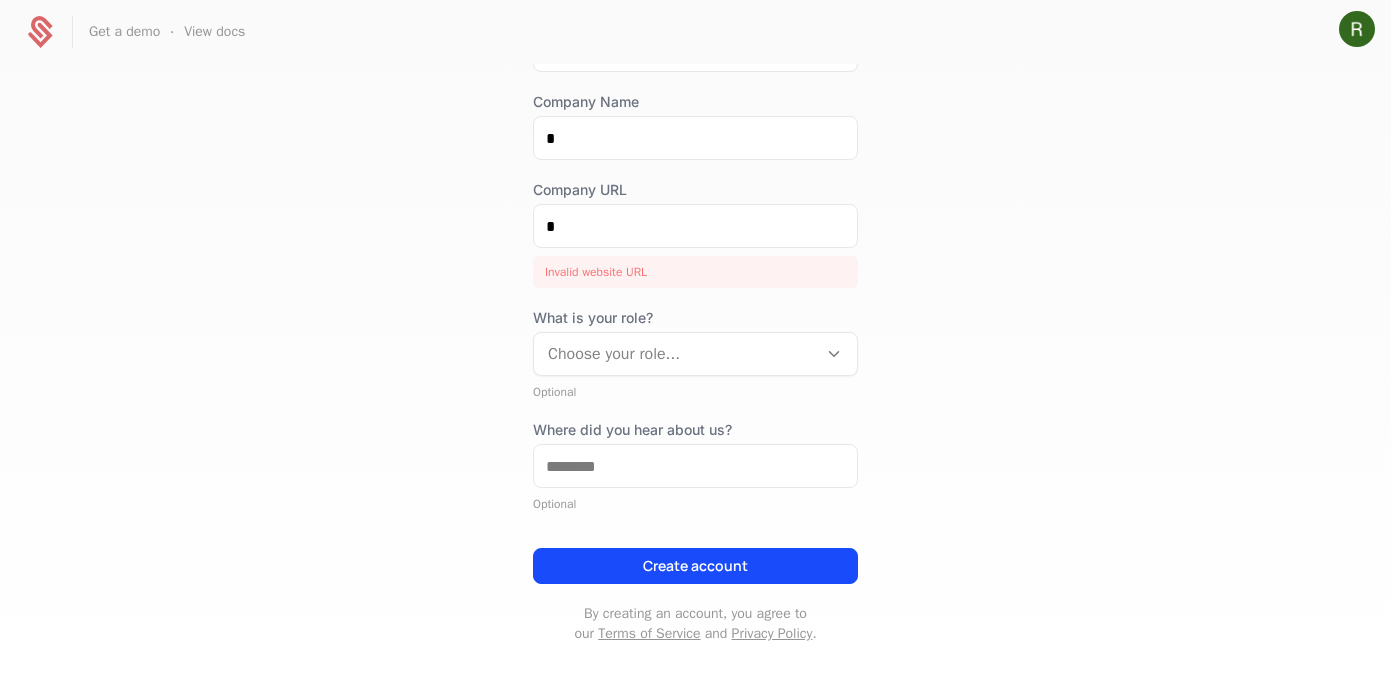click on "Choose your role..." at bounding box center (675, 354) 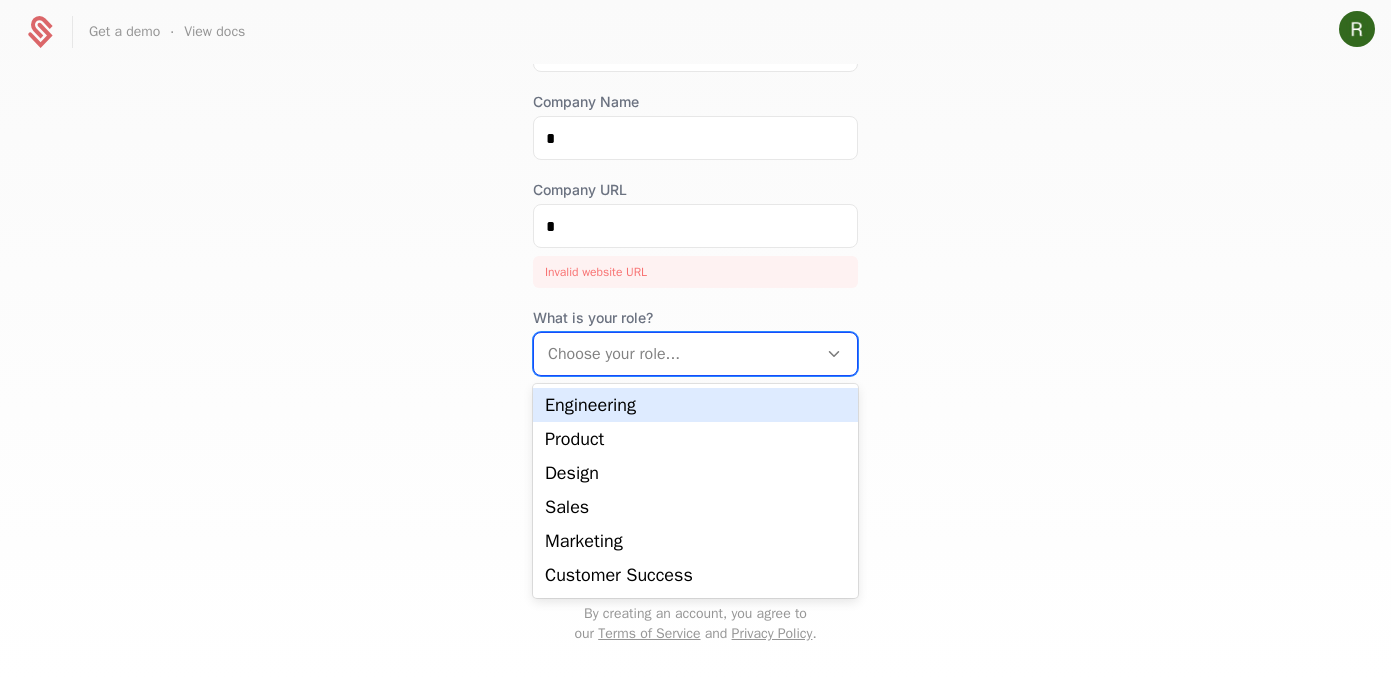 click on "Engineering" at bounding box center (695, 405) 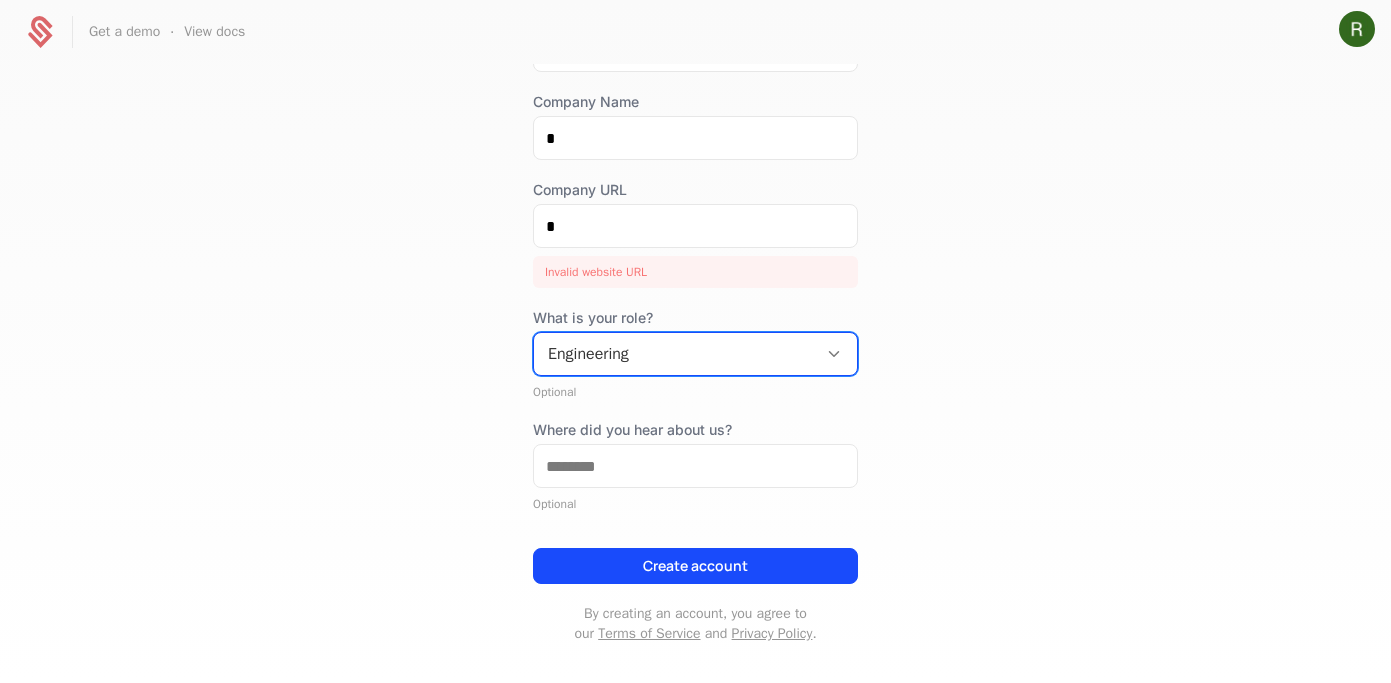 click on "Create account" at bounding box center (695, 558) 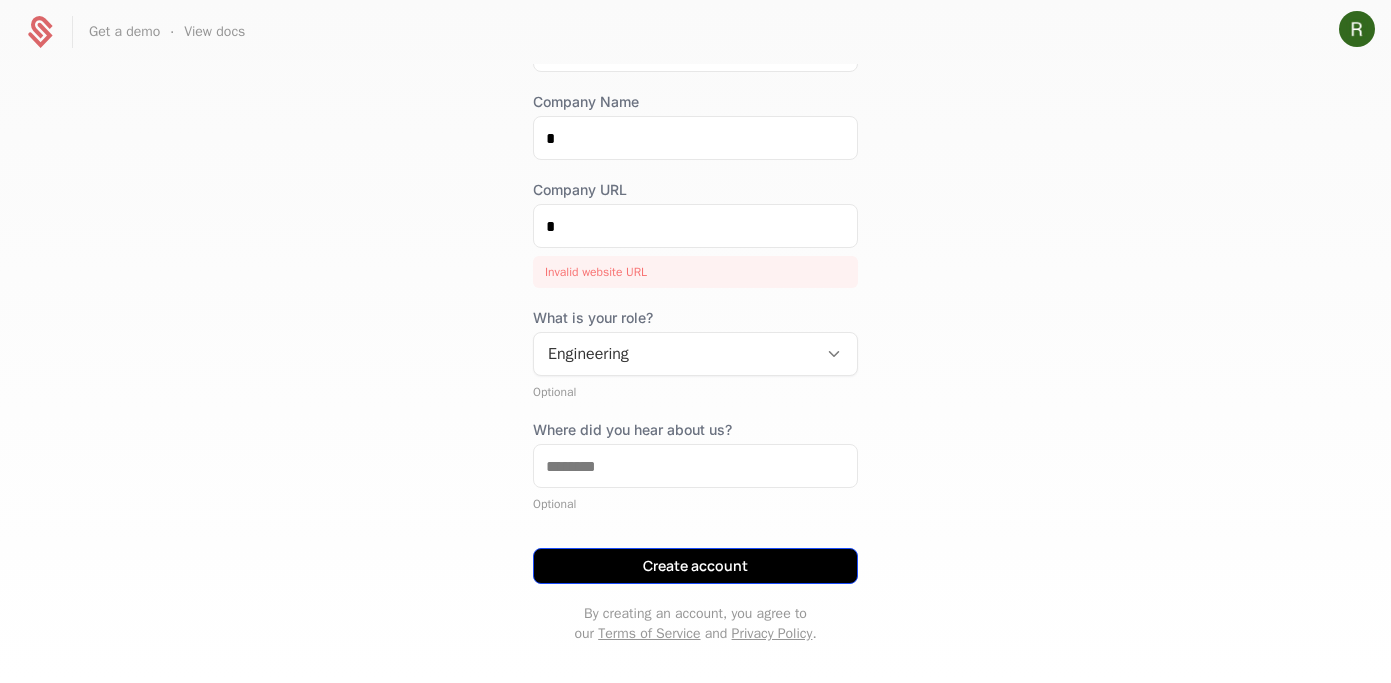 click on "Create account" at bounding box center [695, 566] 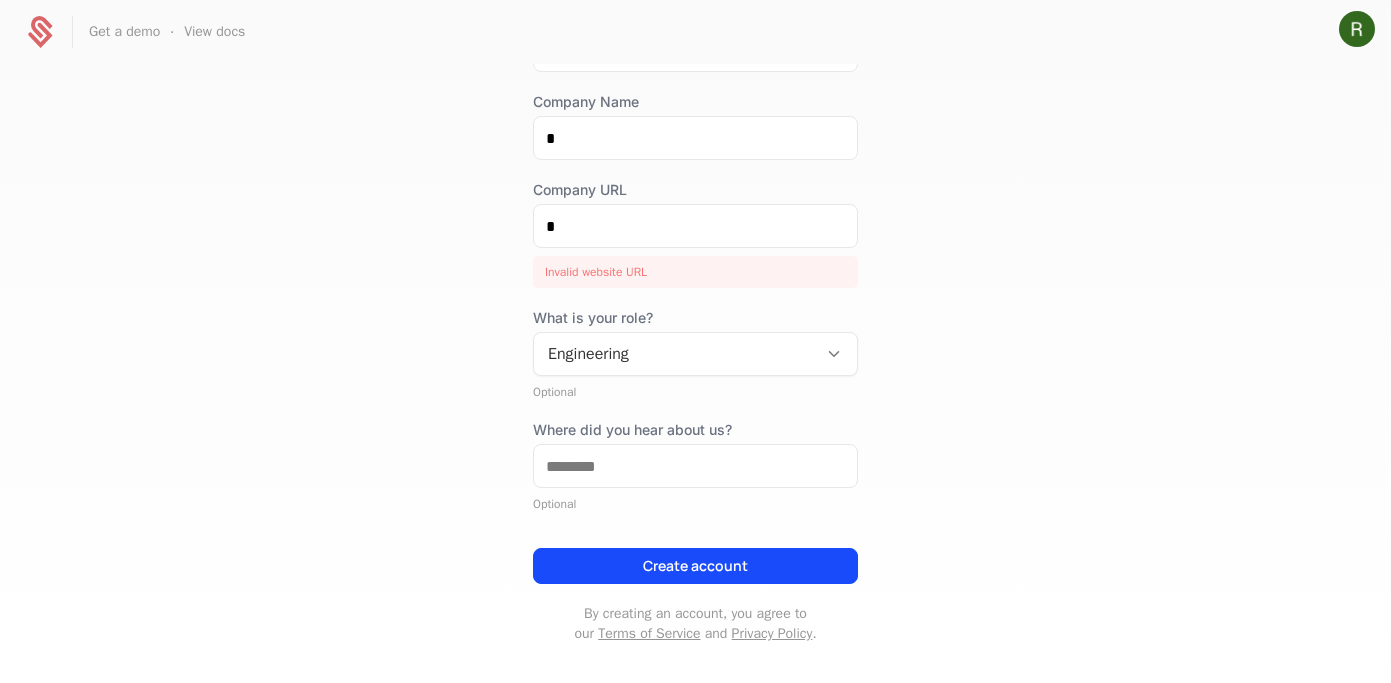 scroll, scrollTop: 307, scrollLeft: 0, axis: vertical 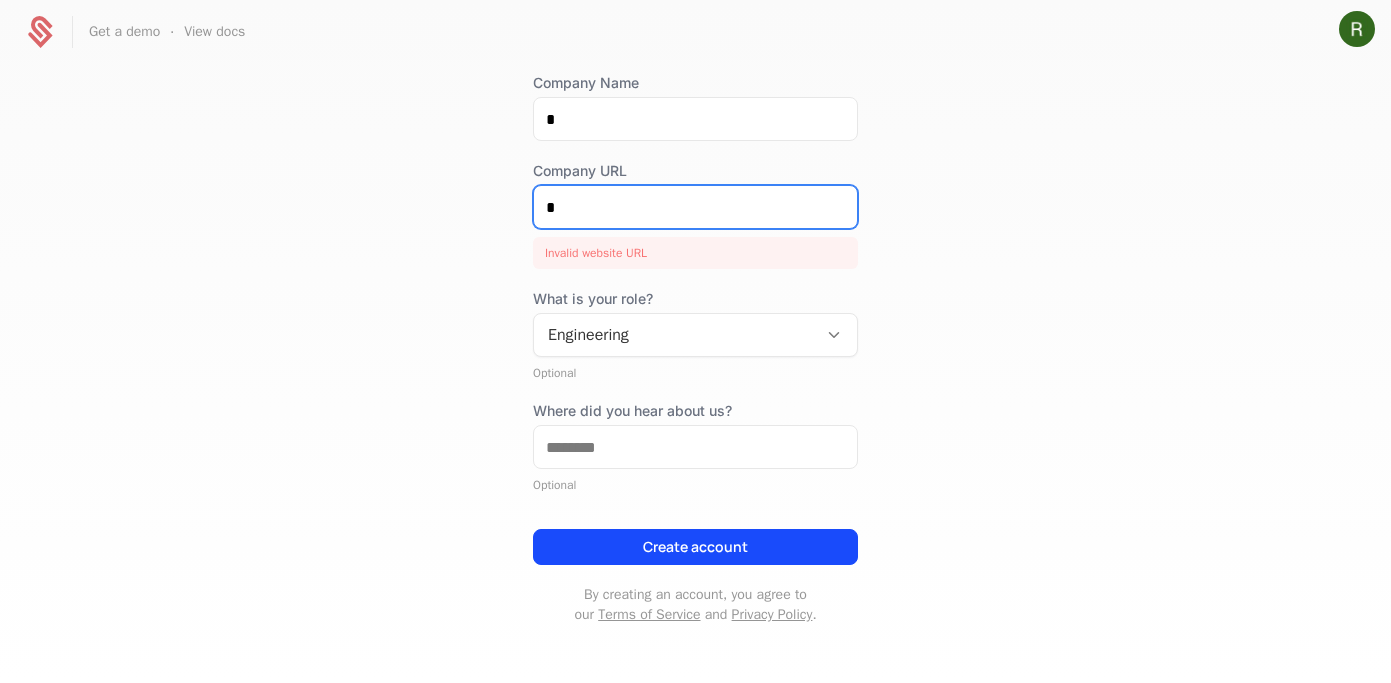 click on "*" at bounding box center (695, 207) 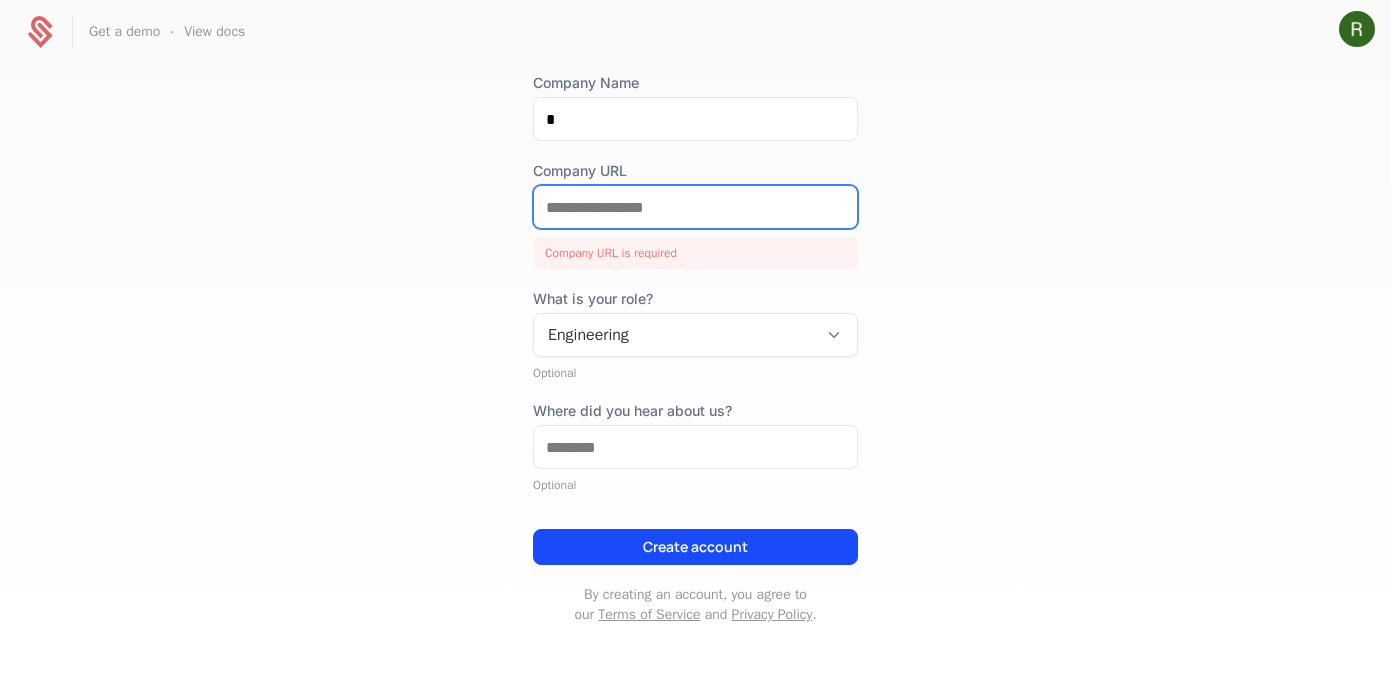 type 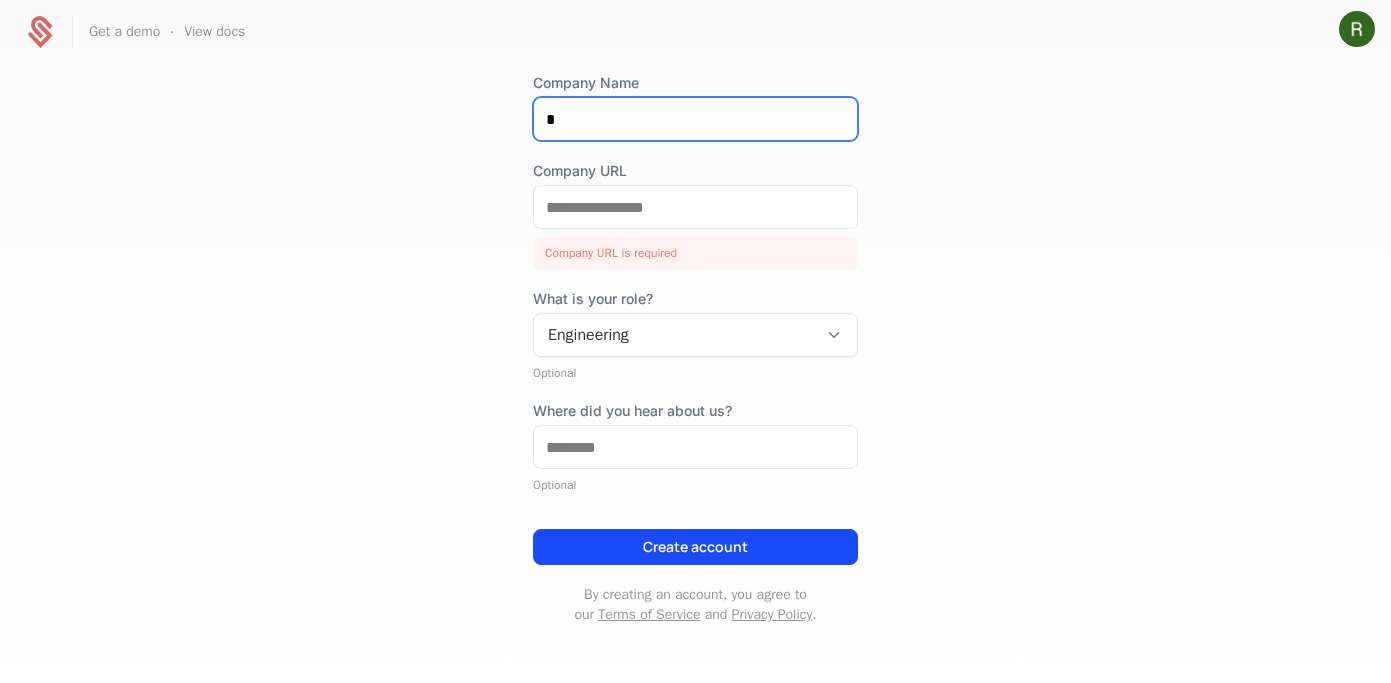 drag, startPoint x: 584, startPoint y: 137, endPoint x: 541, endPoint y: 131, distance: 43.416588 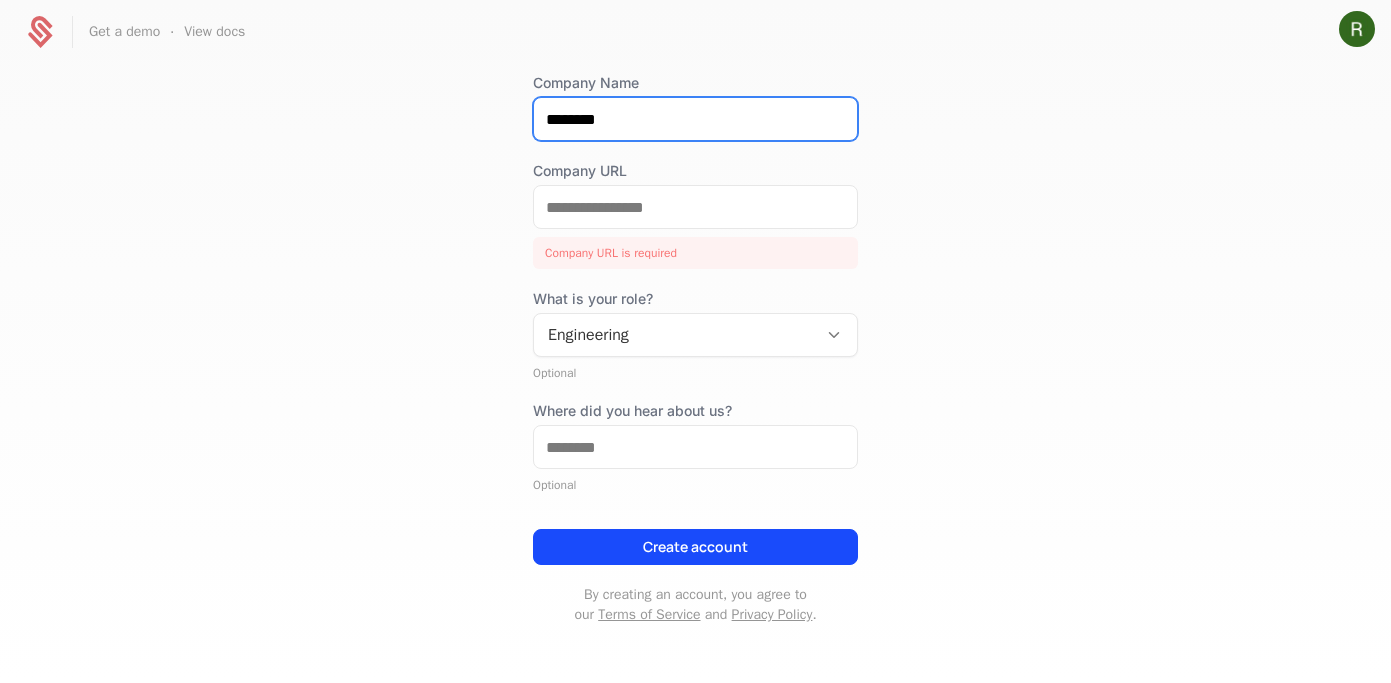 type on "********" 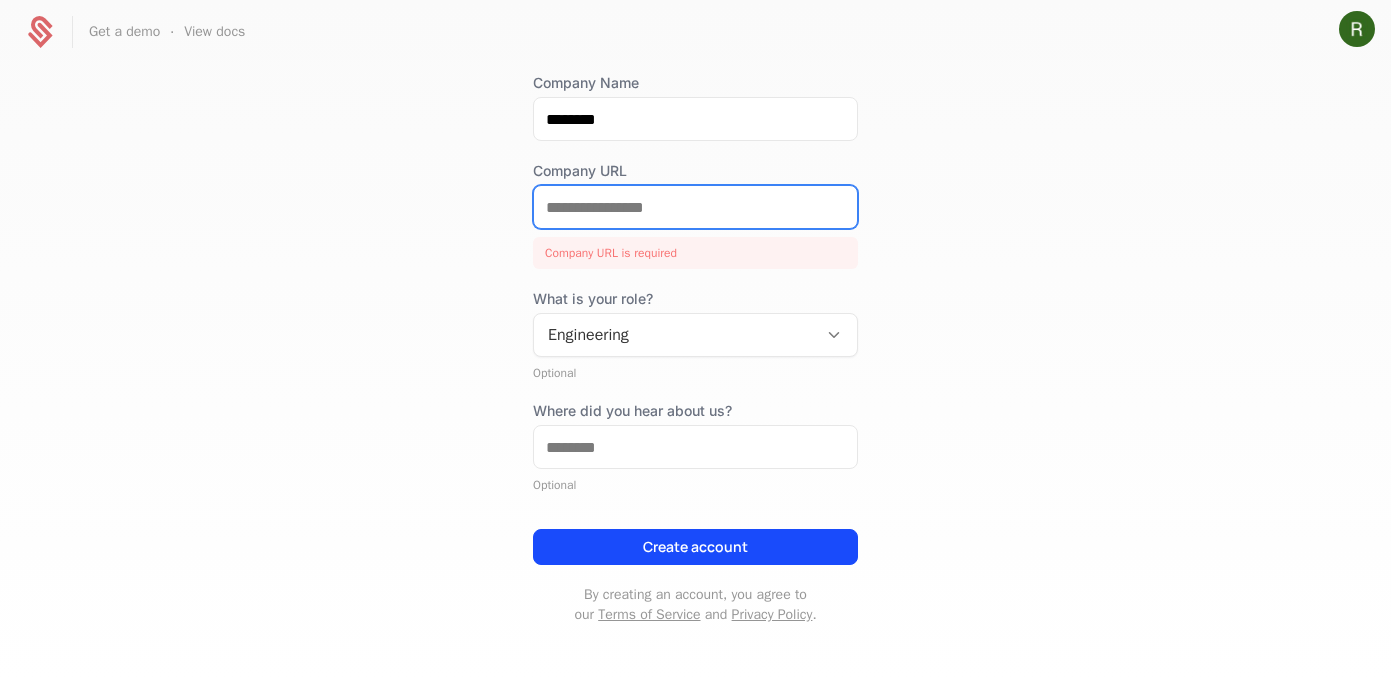 click on "Company URL" at bounding box center [695, 207] 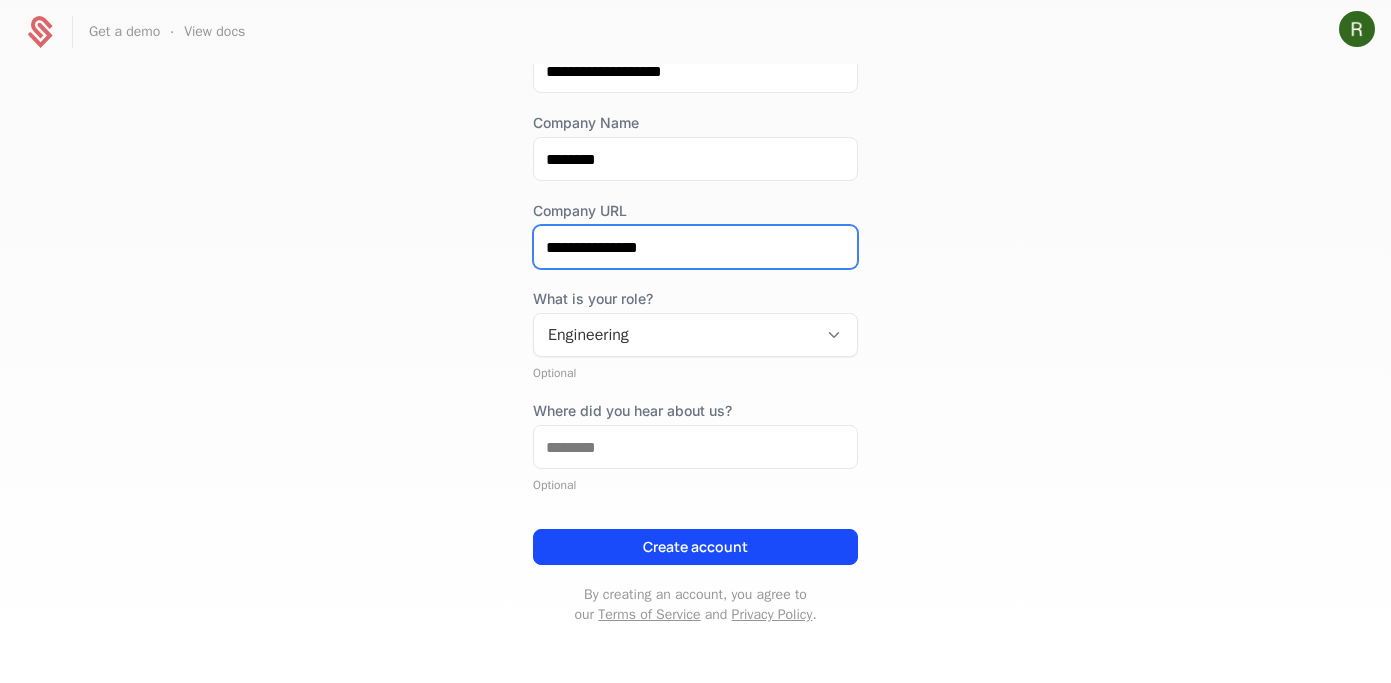 scroll, scrollTop: 267, scrollLeft: 0, axis: vertical 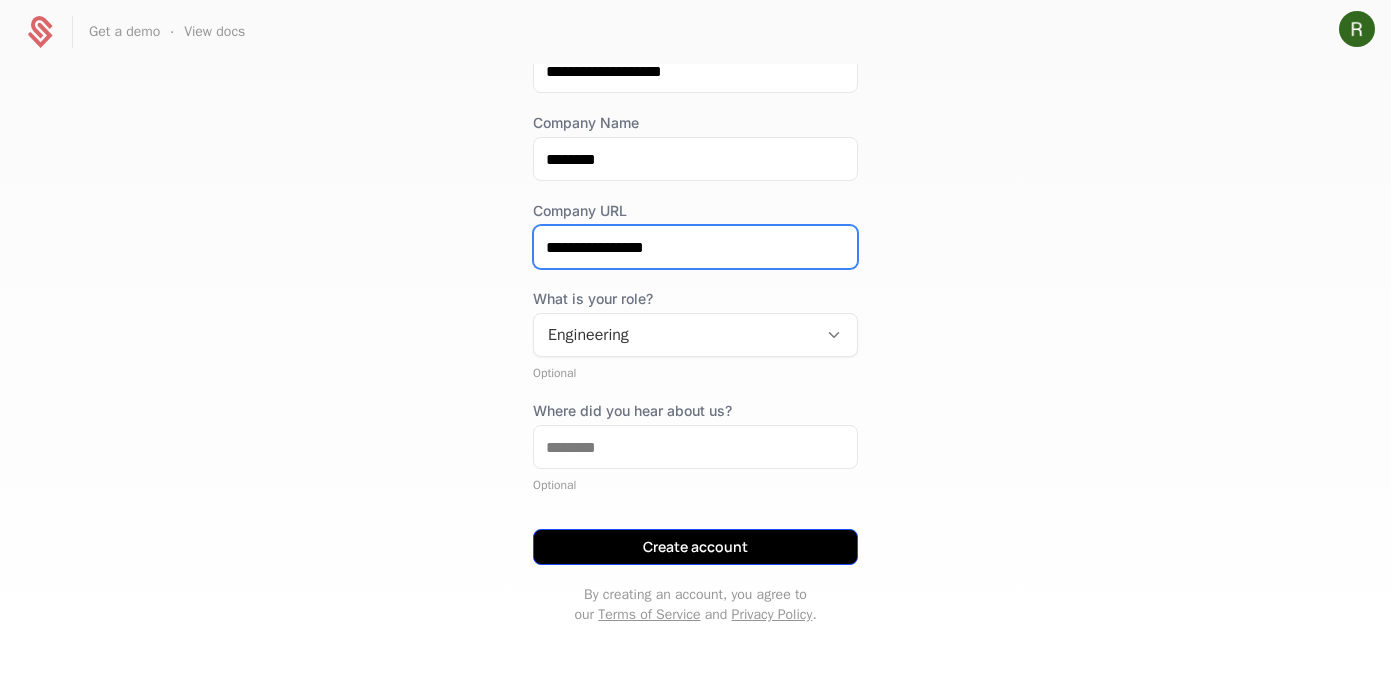 type on "**********" 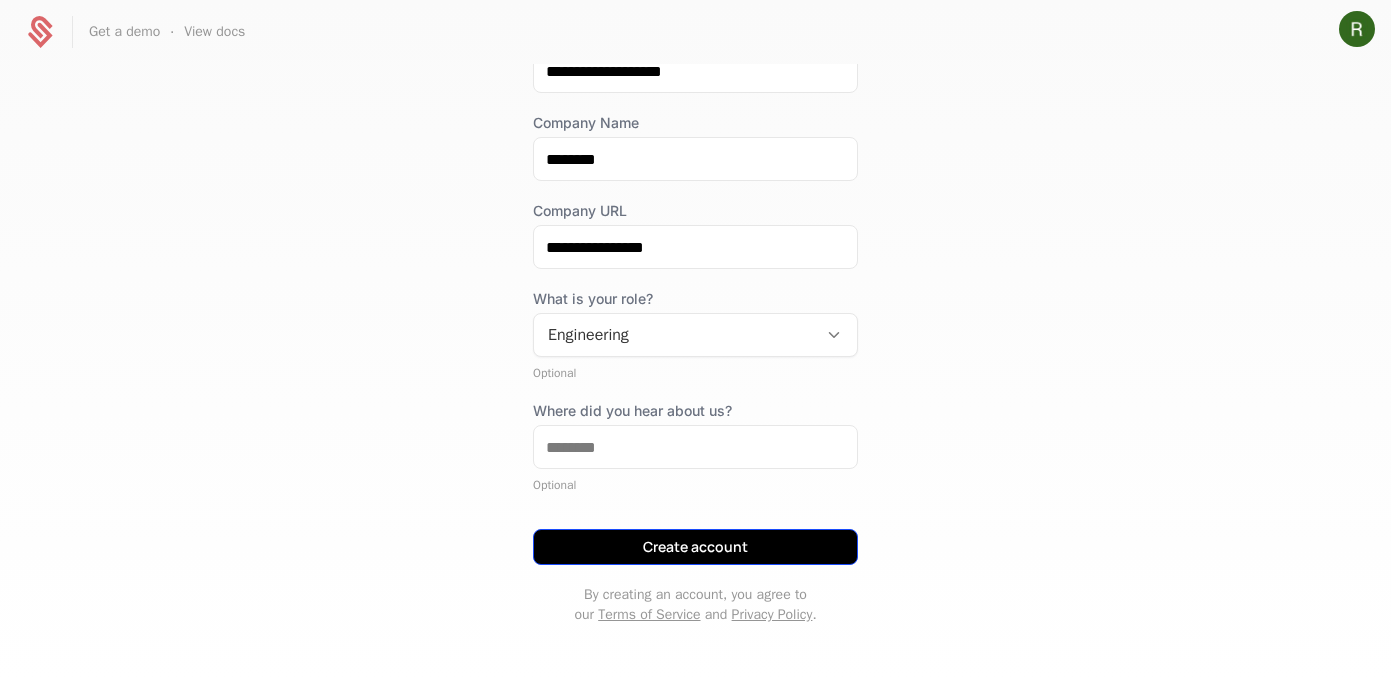 click on "Create account" at bounding box center [695, 547] 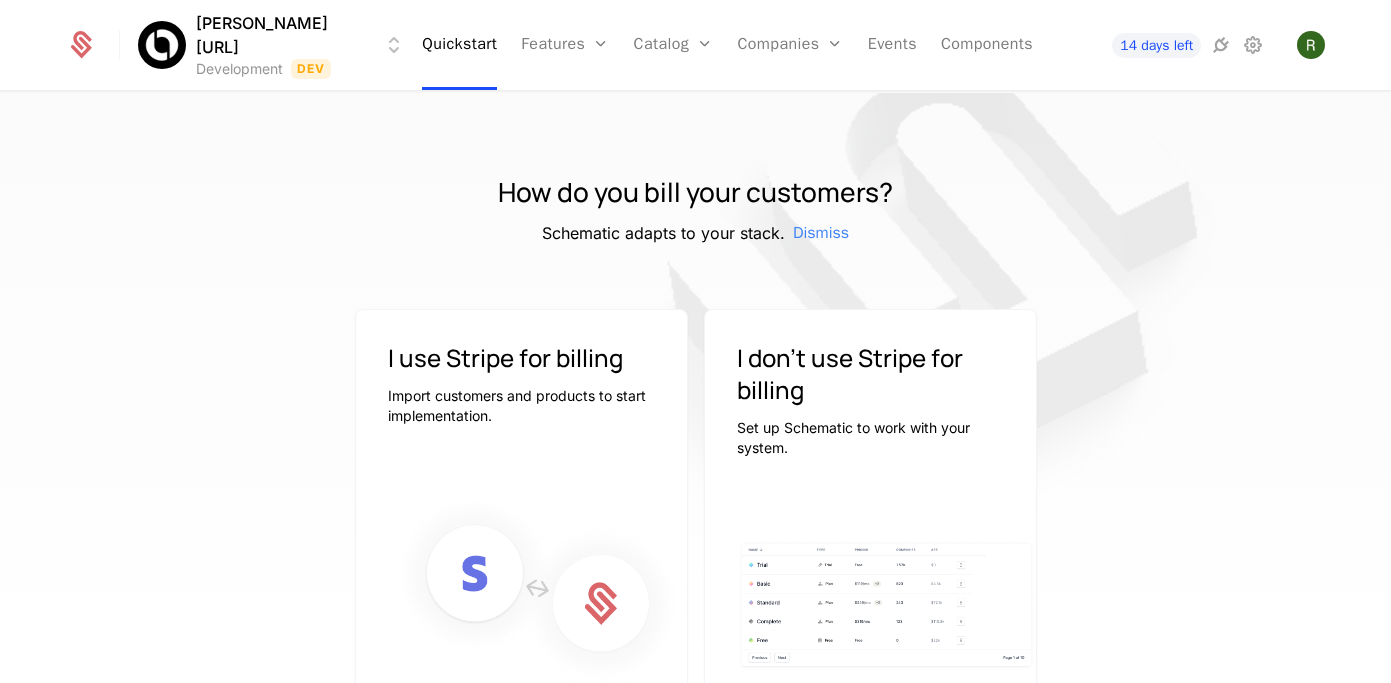 scroll, scrollTop: 171, scrollLeft: 0, axis: vertical 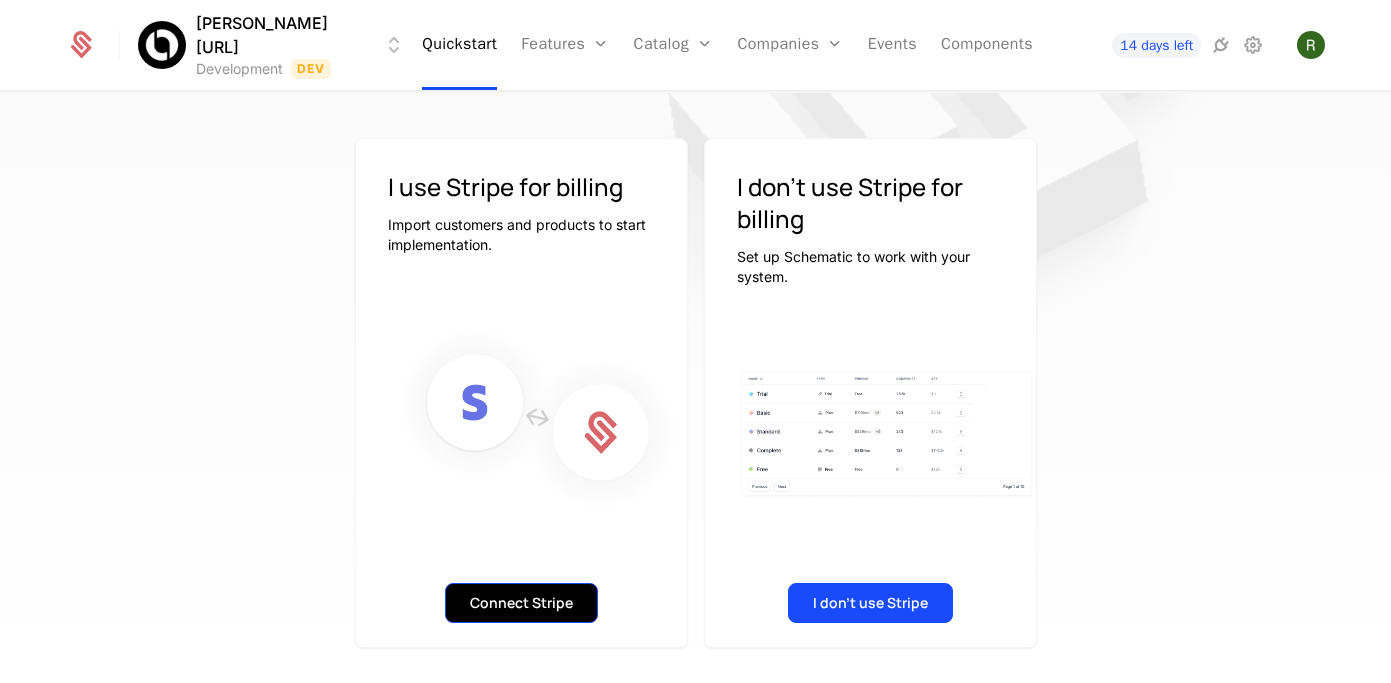 click on "Connect Stripe" at bounding box center [521, 603] 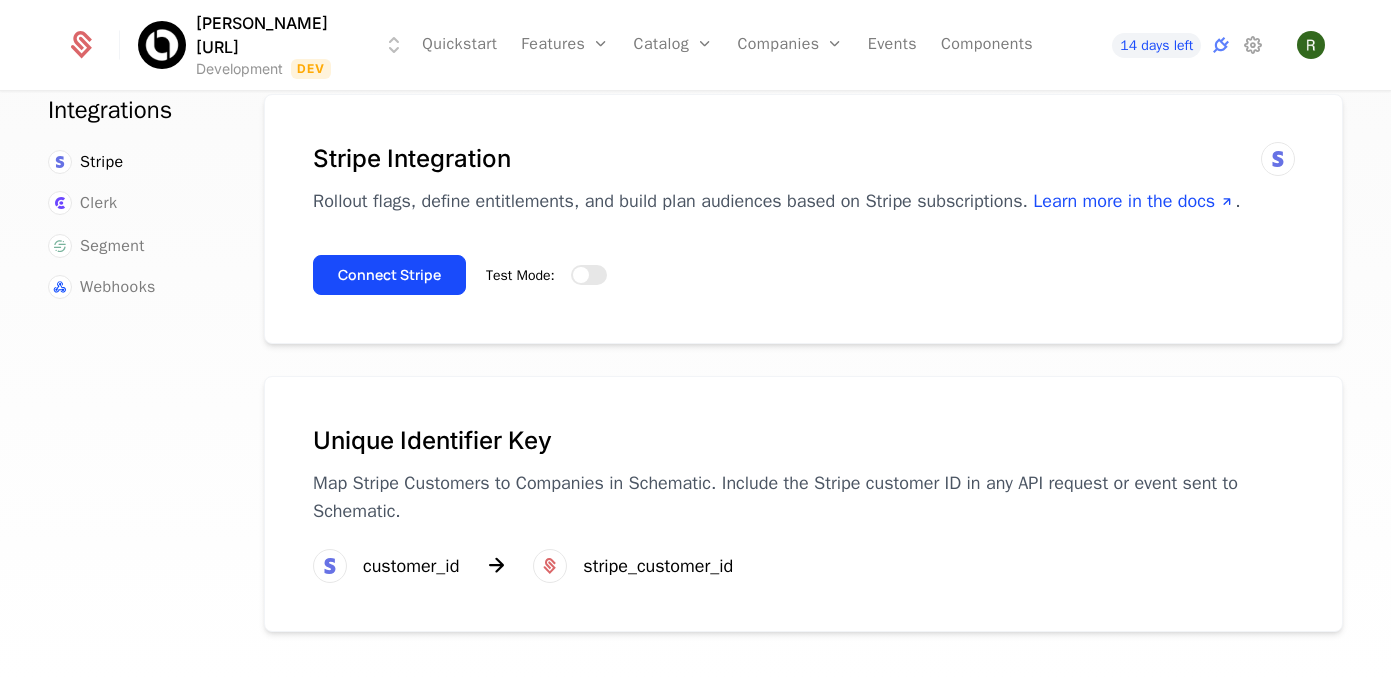 scroll, scrollTop: 0, scrollLeft: 0, axis: both 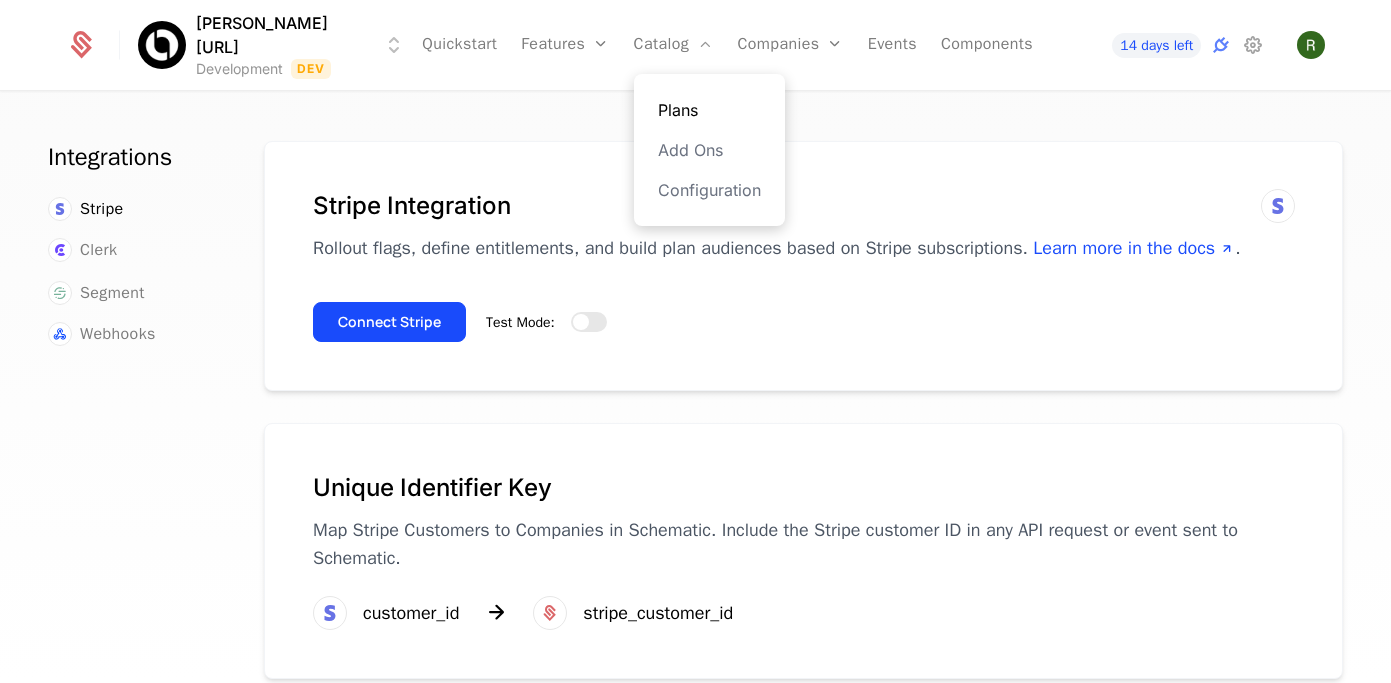 click on "Plans" at bounding box center [709, 110] 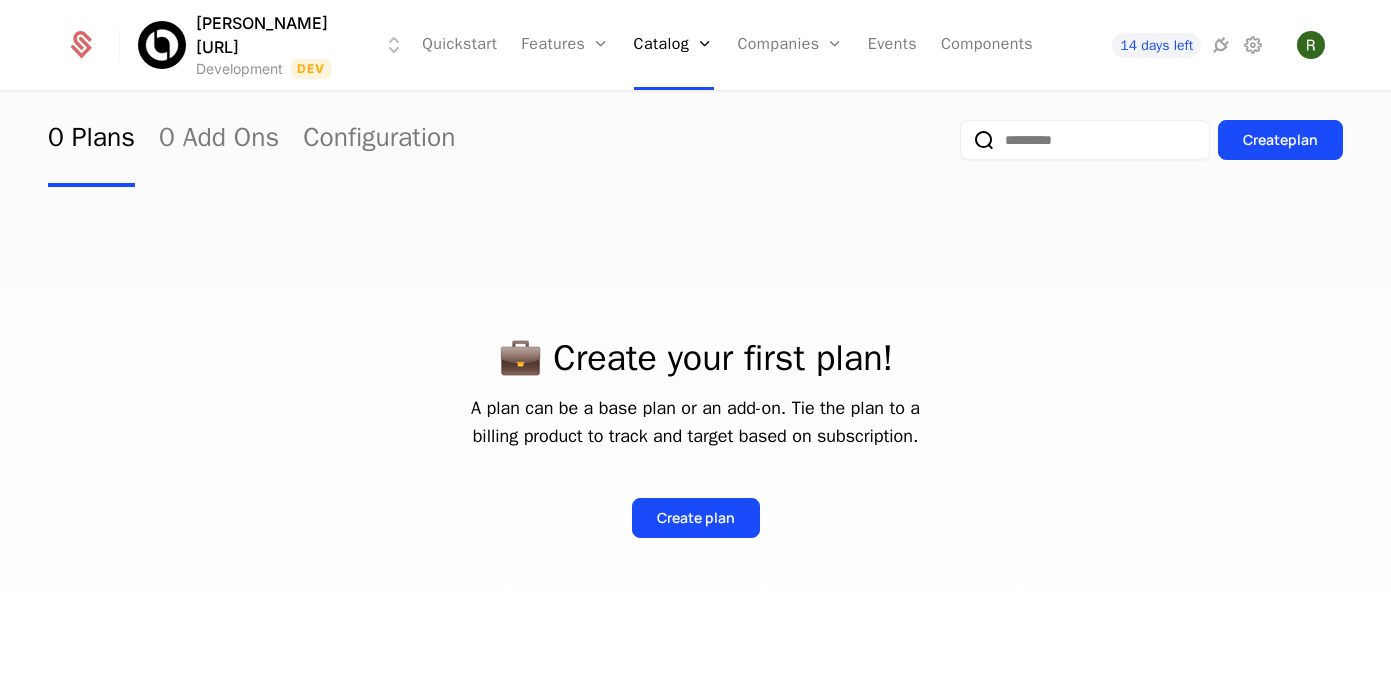 scroll, scrollTop: 124, scrollLeft: 0, axis: vertical 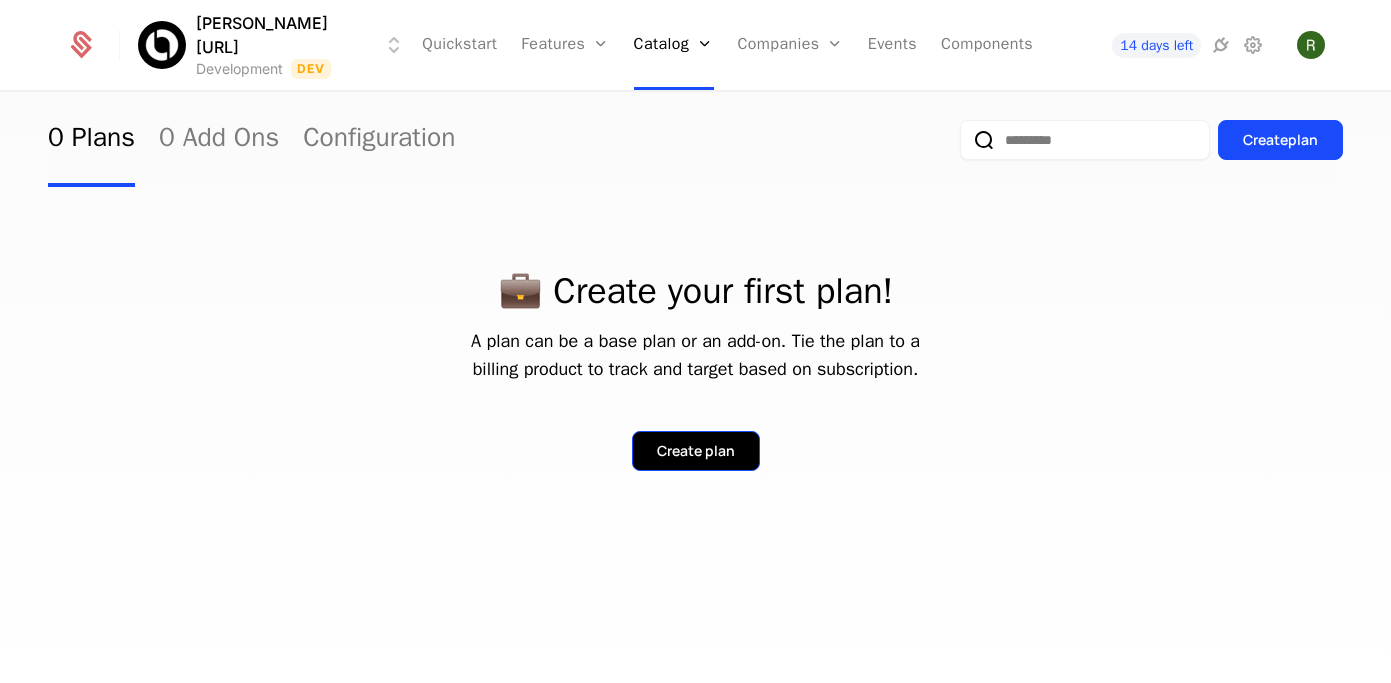 click on "Create plan" at bounding box center [696, 451] 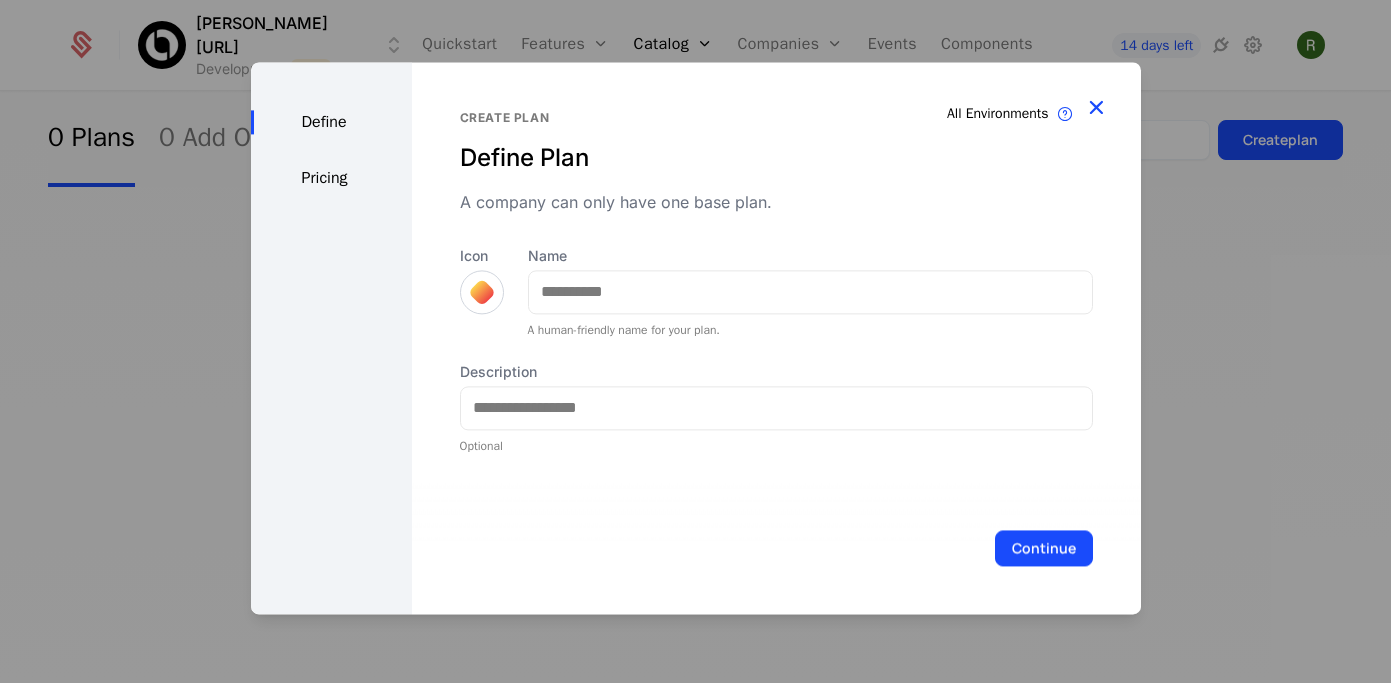 click at bounding box center (1096, 107) 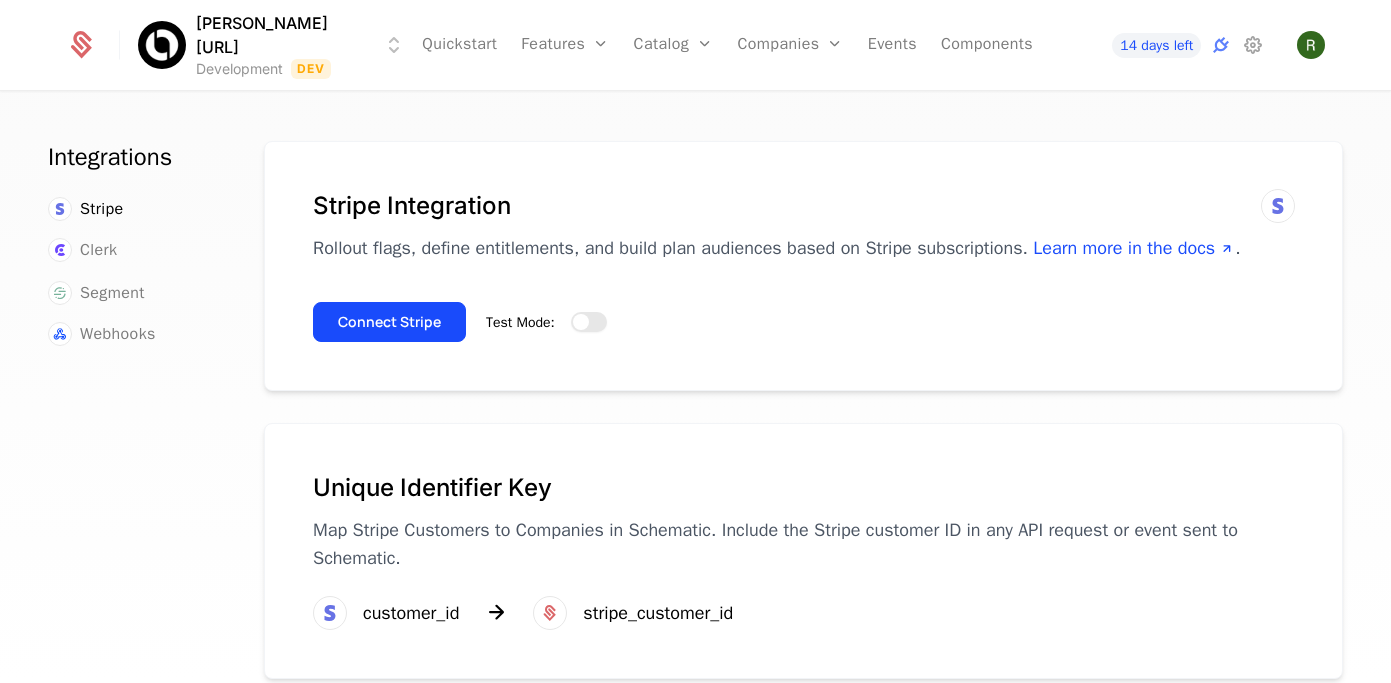 click at bounding box center (581, 322) 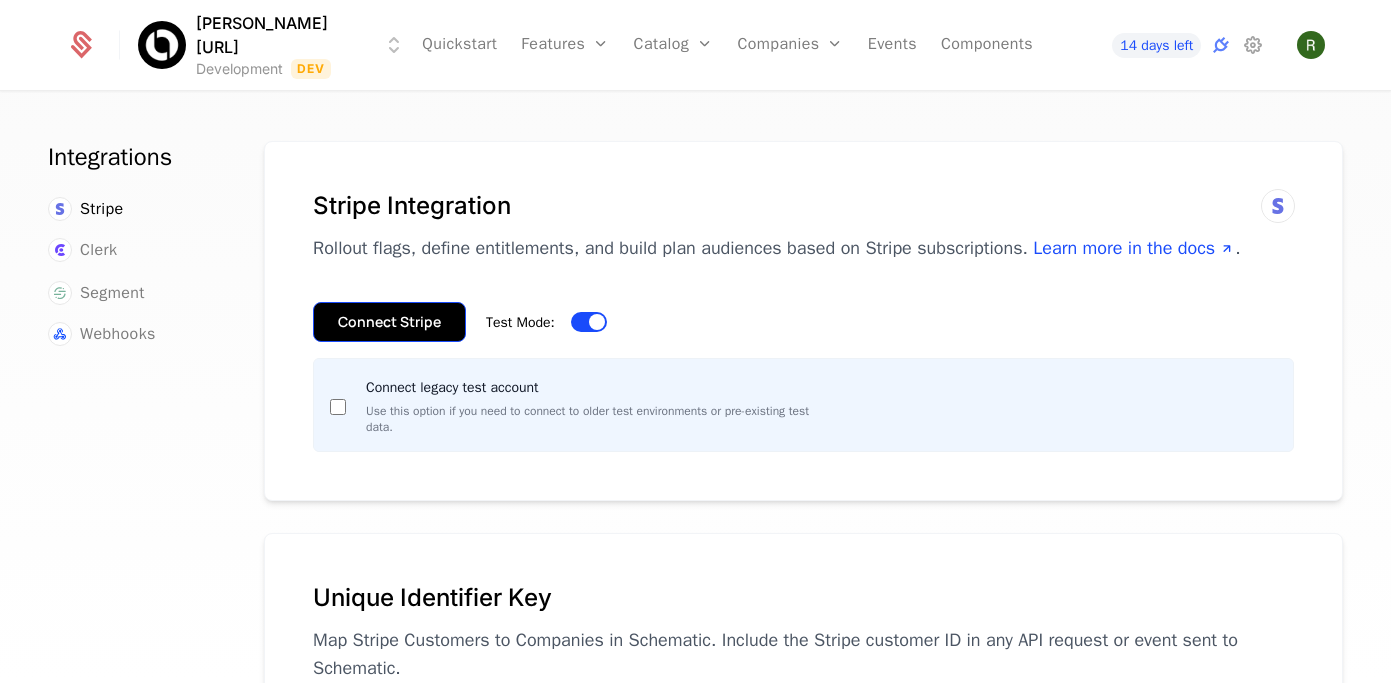 click on "Connect Stripe" at bounding box center [389, 322] 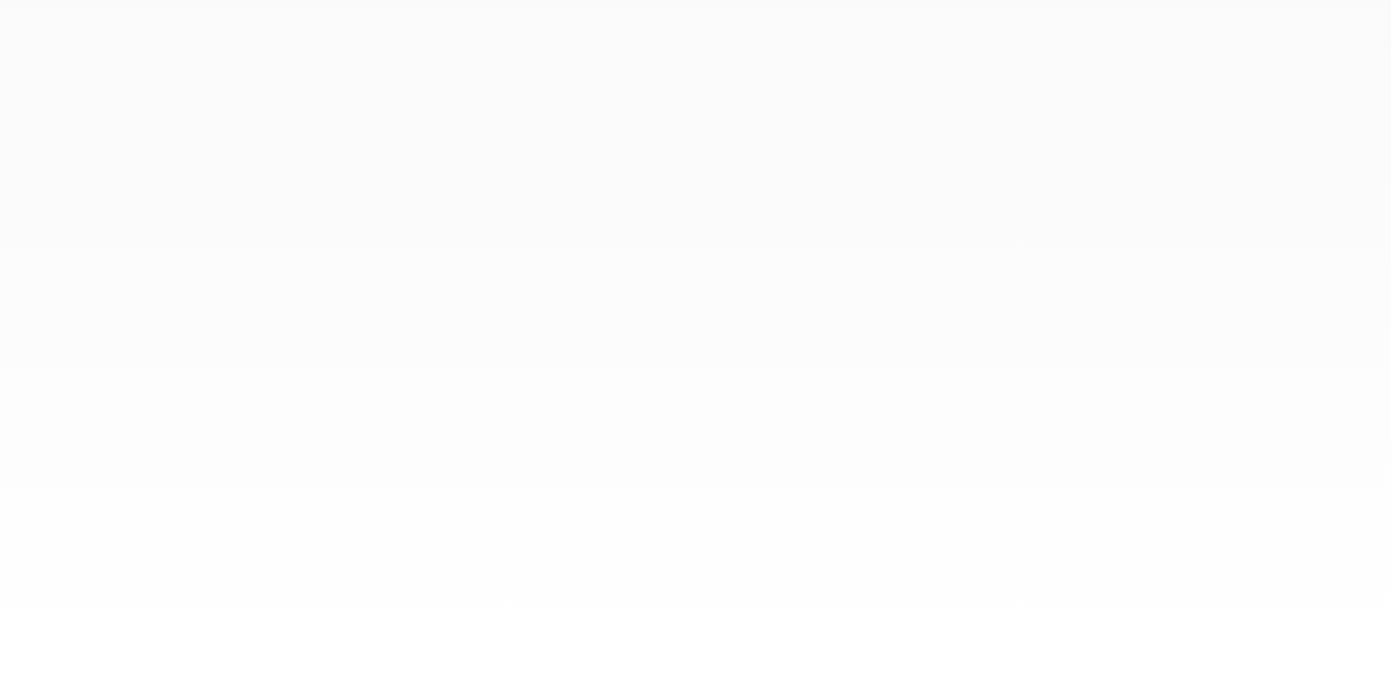scroll, scrollTop: 0, scrollLeft: 0, axis: both 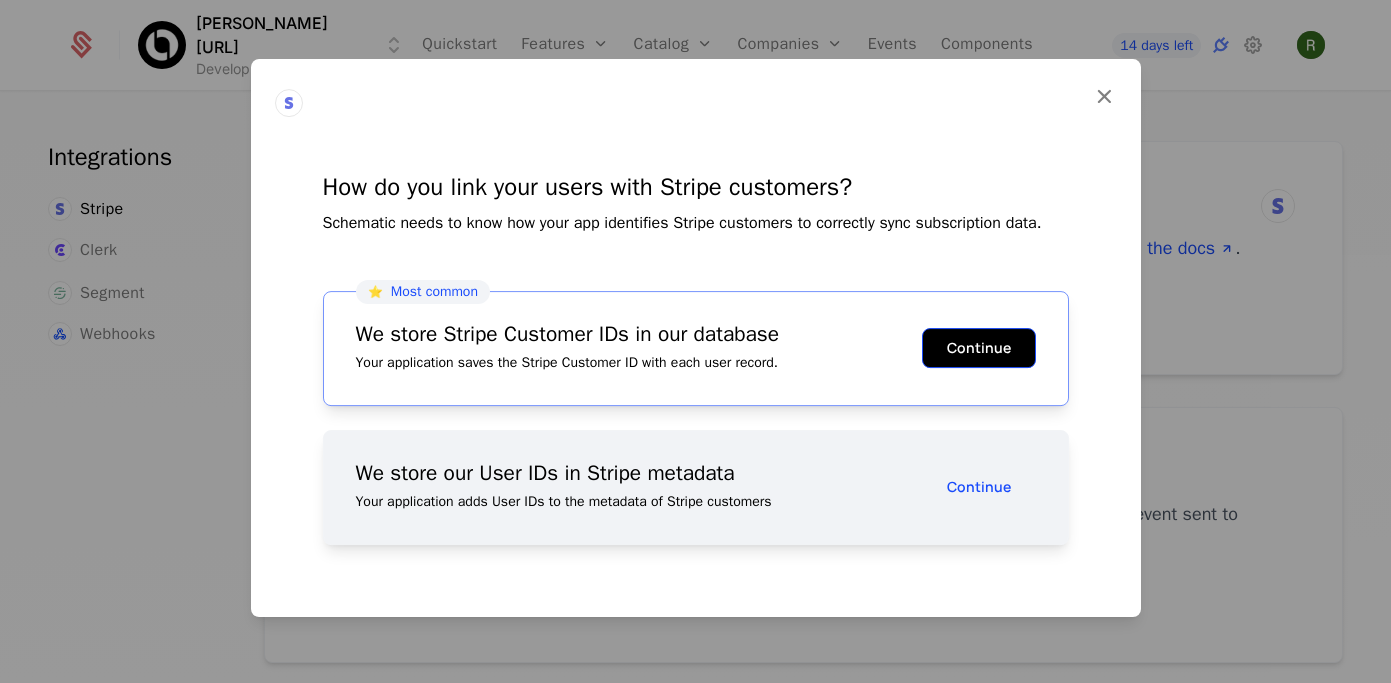 click on "Continue" at bounding box center (979, 348) 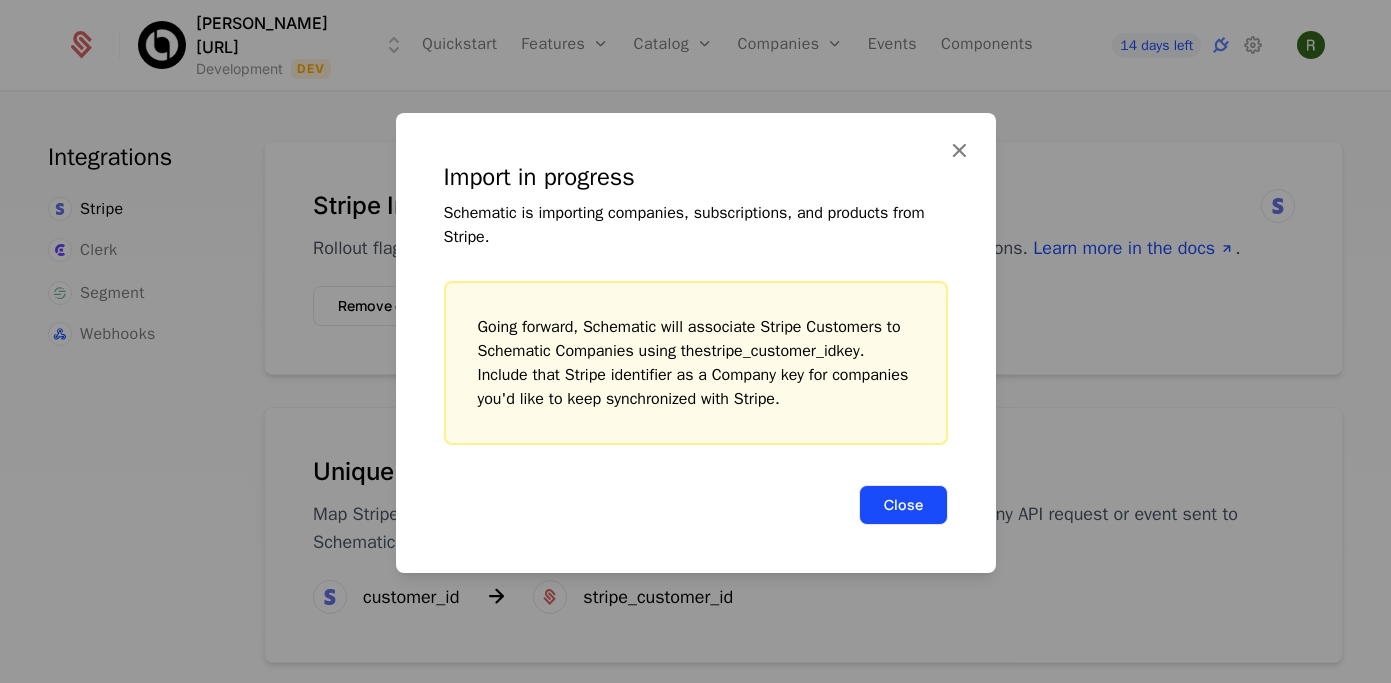 click on "Close" at bounding box center [903, 505] 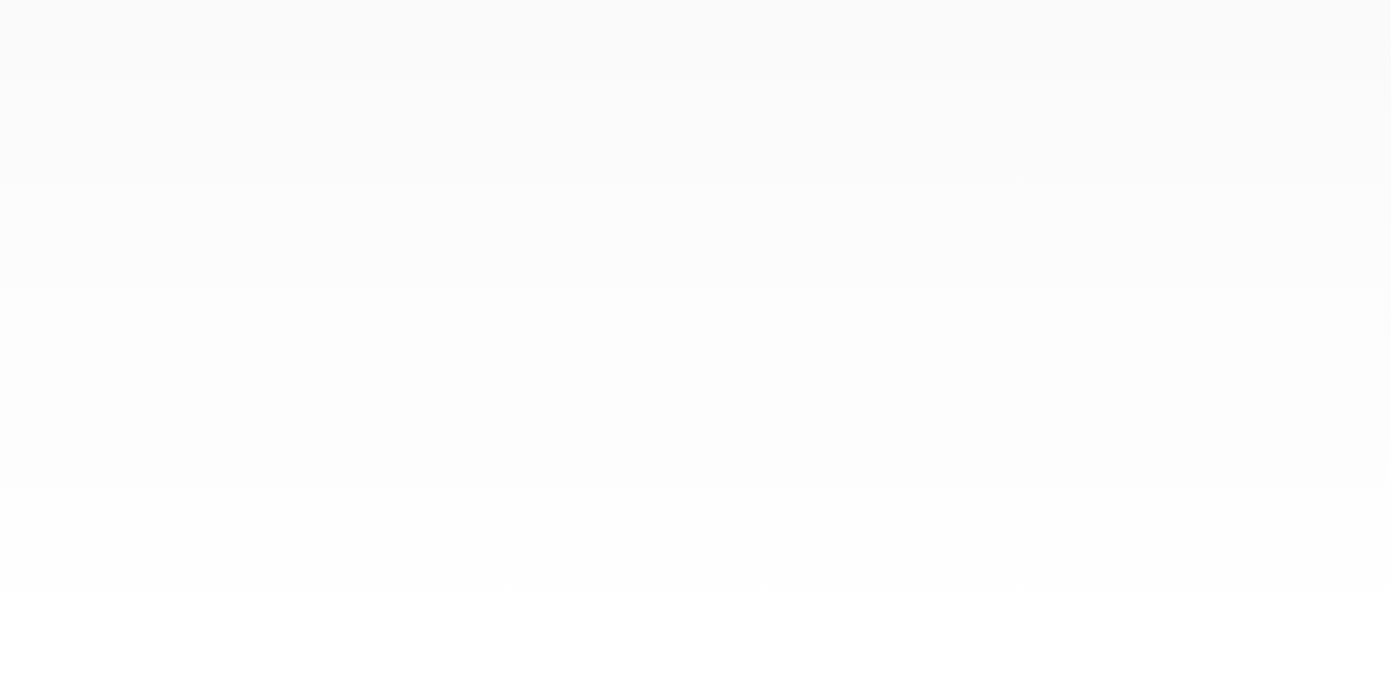 scroll, scrollTop: 0, scrollLeft: 0, axis: both 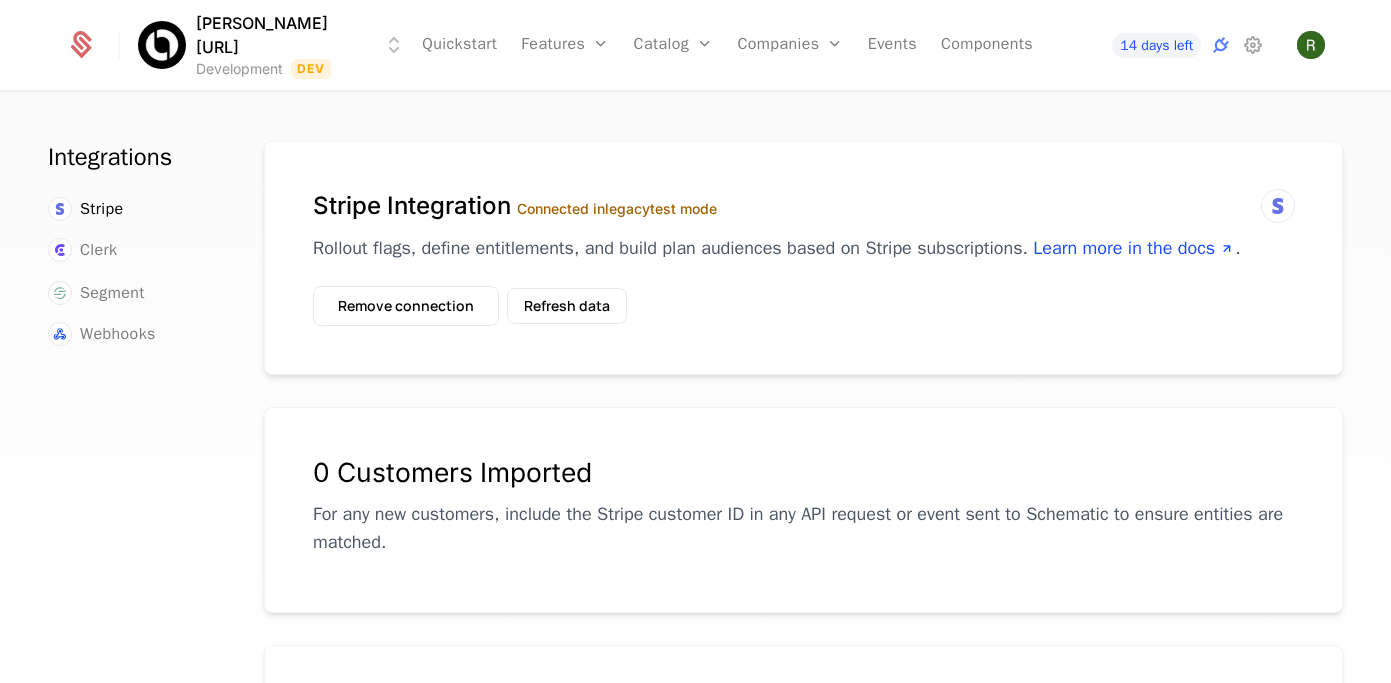 click on "Stripe" at bounding box center (132, 209) 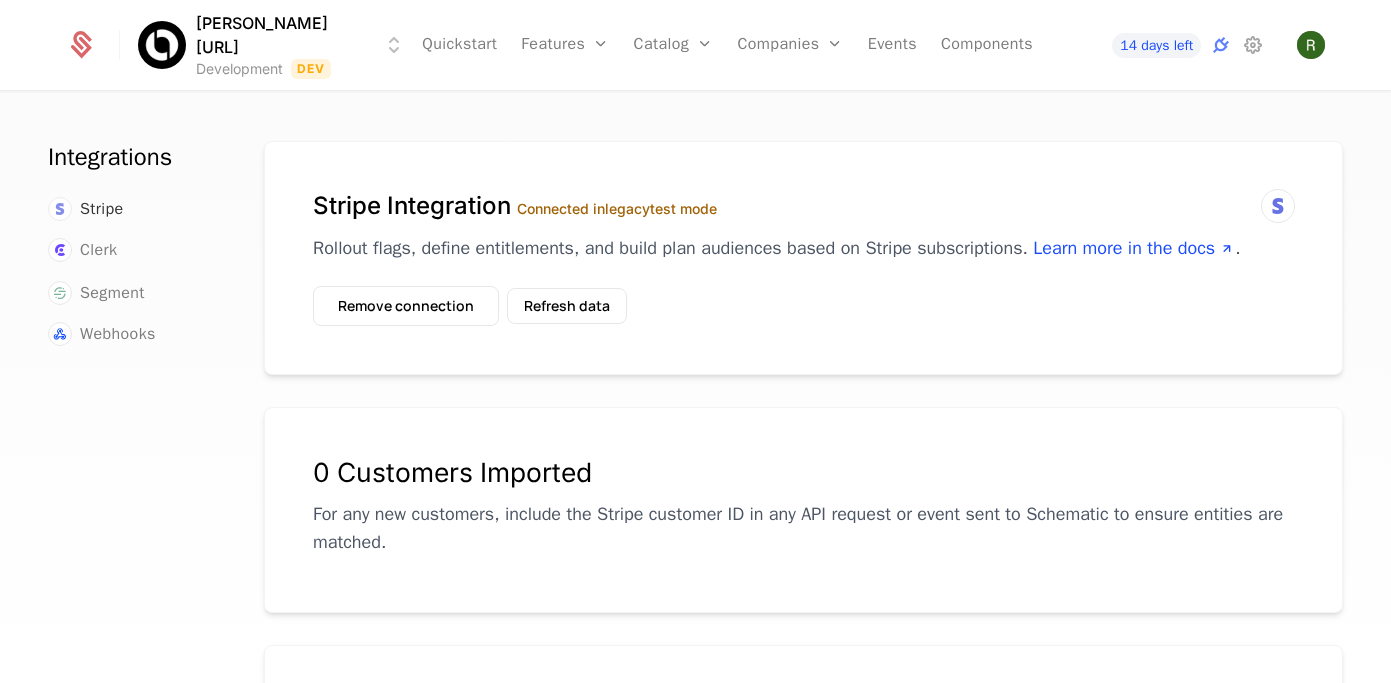 click on "Stripe" at bounding box center [102, 209] 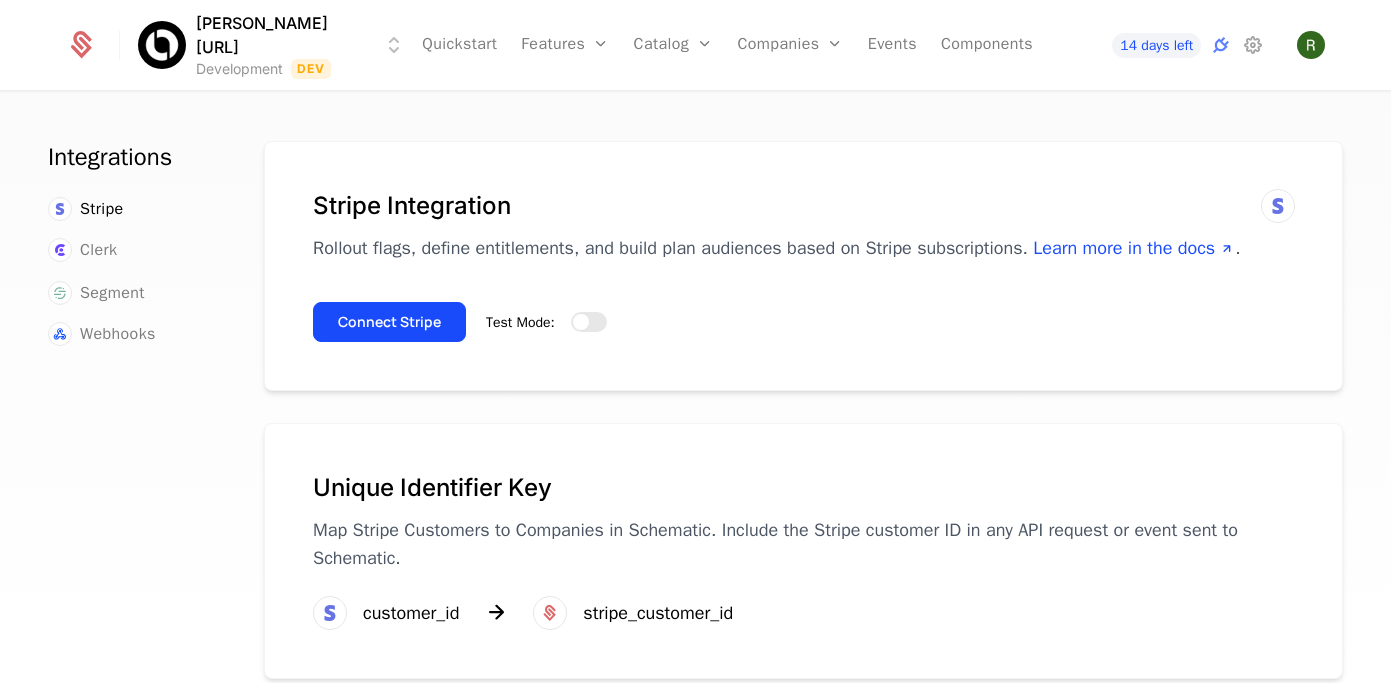 click on "[PERSON_NAME][URL] Development Dev" at bounding box center [236, 45] 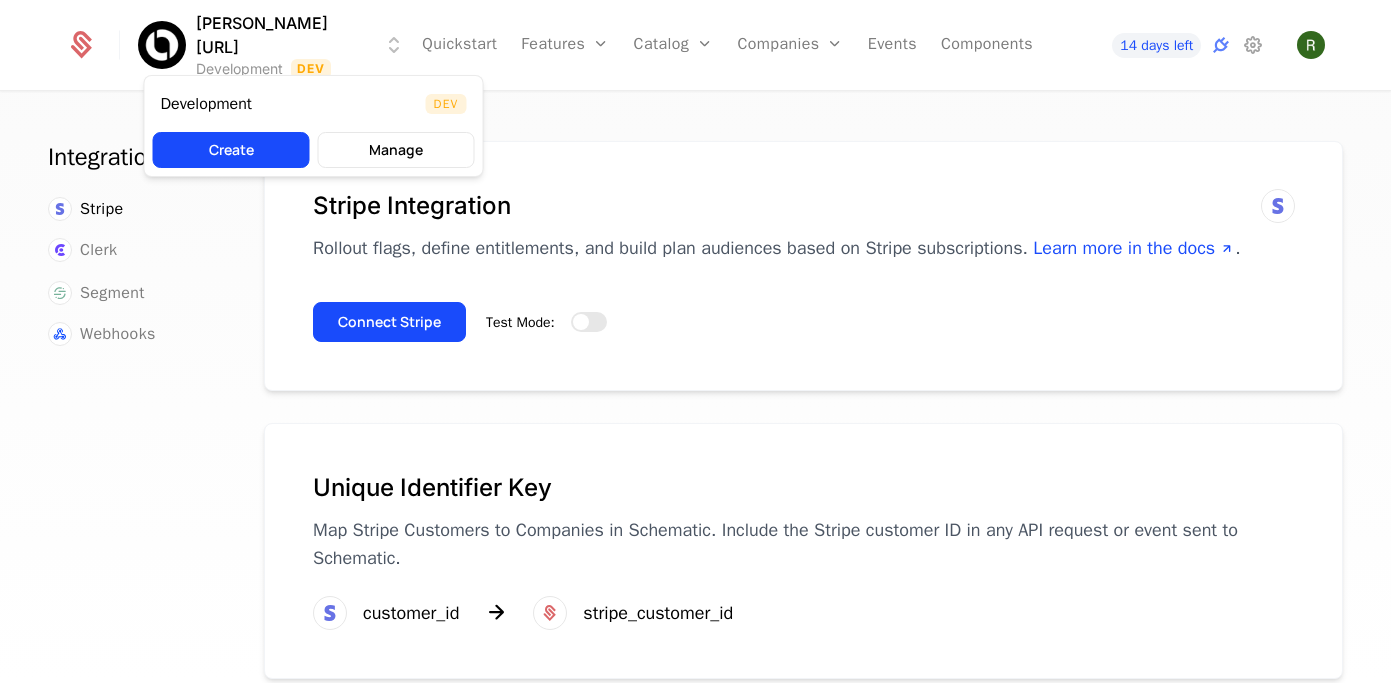 click on "[PERSON_NAME][URL] Development Dev Quickstart Features Features Flags Catalog Plans Add Ons Configuration Companies Companies Users Events Components 14 days left Integrations Stripe Clerk Segment Webhooks Stripe Integration     Rollout flags, define entitlements, and build plan audiences based on Stripe subscriptions.   Learn more in the docs . Connect Stripe Test Mode: Unique Identifier Key     Map Stripe Customers to Companies in Schematic. Include the Stripe customer ID in any API request or event sent to Schematic. customer_id stripe_customer_id
Best Viewed on Desktop You're currently viewing this on a  mobile device . For the best experience,   we recommend using a desktop or larger screens , as the application isn't fully optimized for smaller resolutions just yet. Got it  Development Dev Create Manage" at bounding box center (695, 341) 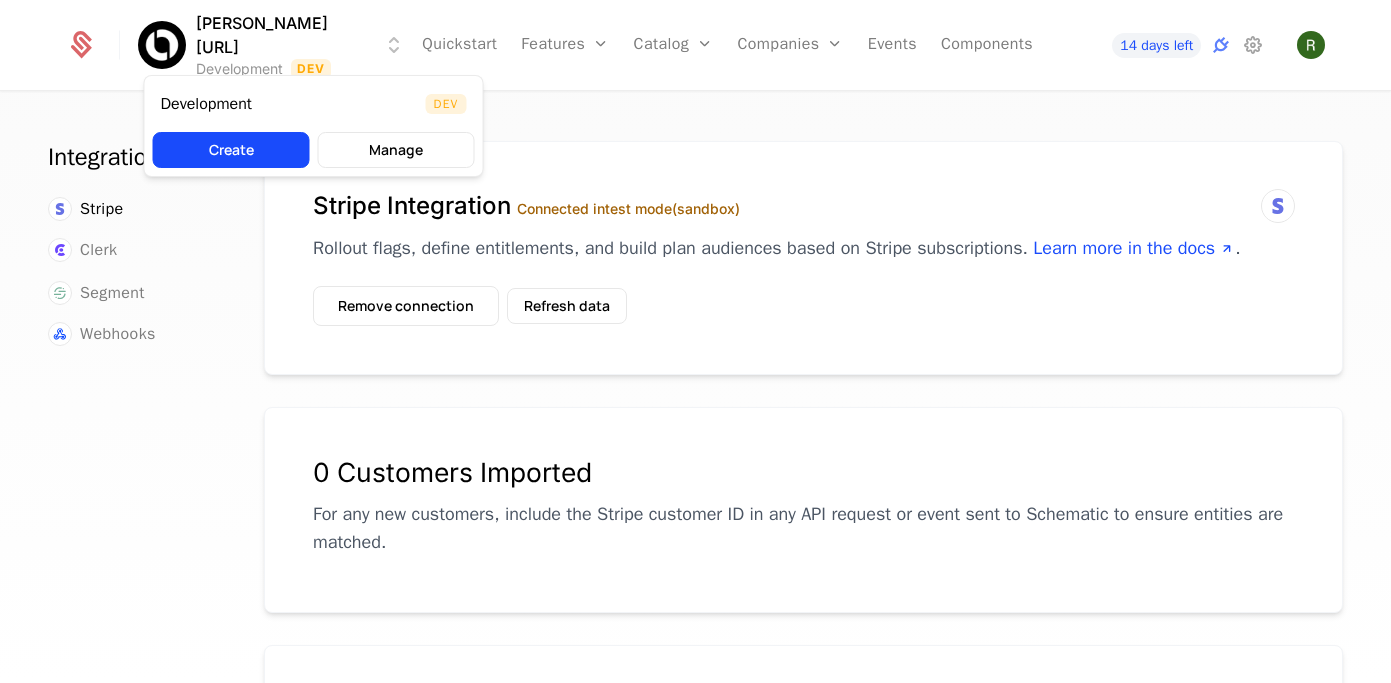 click on "Billy.ai Development Dev Quickstart Features Features Flags Catalog Plans Add Ons Configuration Companies Companies Users Events Components 14 days left Integrations Stripe Clerk Segment Webhooks Stripe Integration   Connected in   test mode  (sandbox)   Rollout flags, define entitlements, and build plan audiences based on Stripe subscriptions.   Learn more in the docs . Remove connection Refresh data 0 Customers Imported     For any new customers, include the Stripe customer ID in any API request or event sent to Schematic to ensure entities are matched.  0 Products Imported     Unique Identifier Key     Map Stripe Customers to Companies in Schematic. Include the Stripe customer ID in any API request or event sent to Schematic. customer_id stripe_customer_id
Best Viewed on Desktop You're currently viewing this on a  mobile device . For the best experience,   we recommend using a desktop or larger screens , as the application isn't fully optimized for smaller resolutions just yet. Got it  Dev" at bounding box center (695, 341) 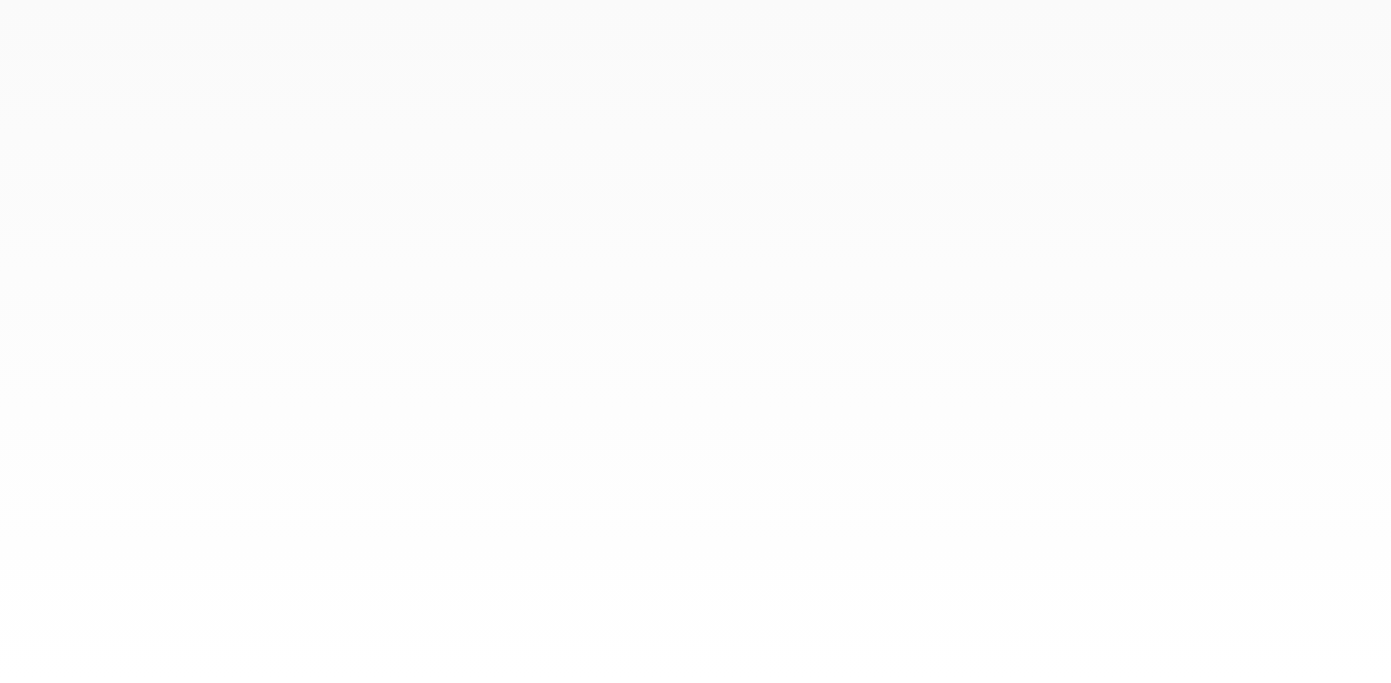 scroll, scrollTop: 0, scrollLeft: 0, axis: both 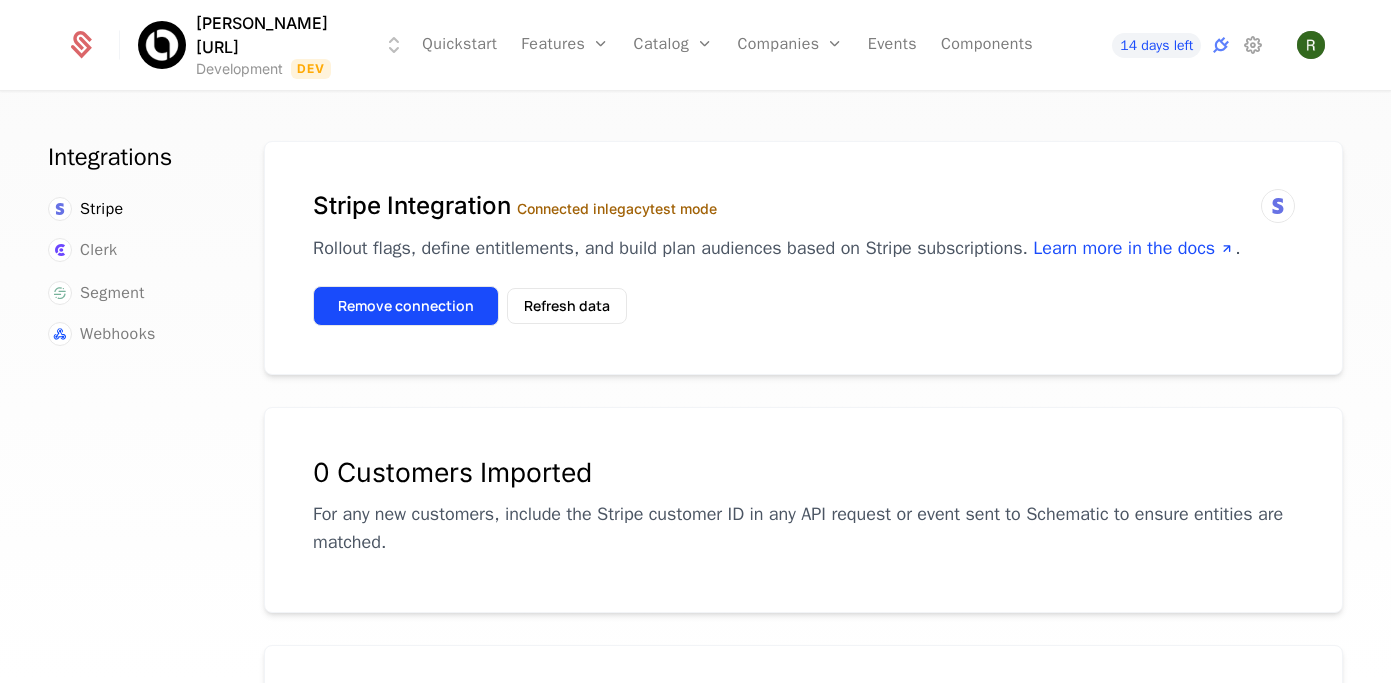 click on "Remove connection" at bounding box center (406, 306) 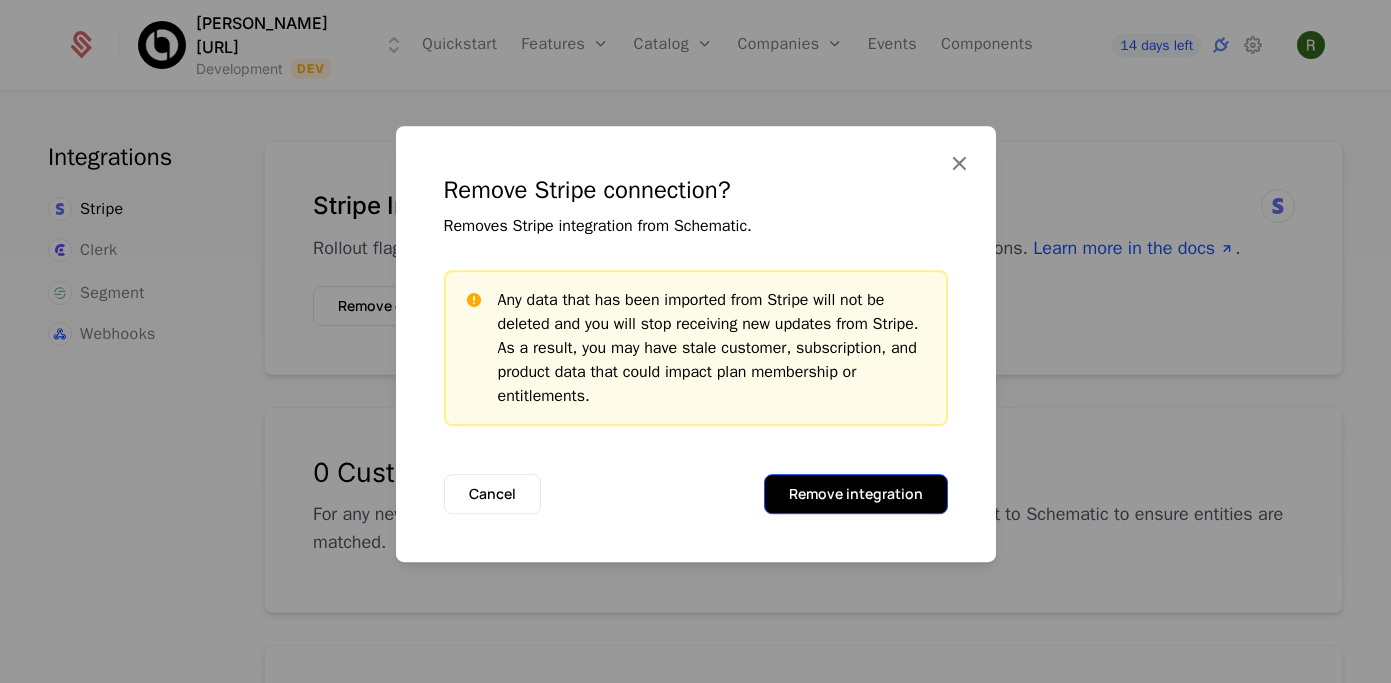 click on "Remove integration" at bounding box center [856, 494] 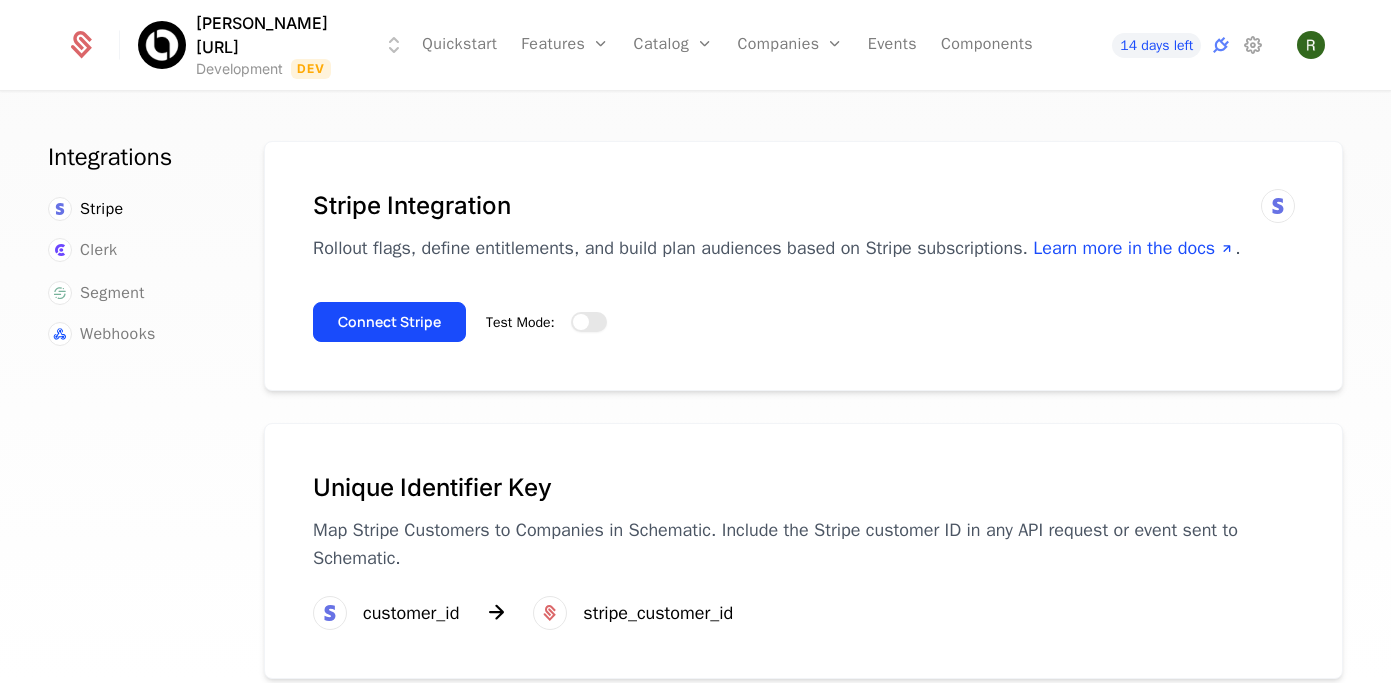 click at bounding box center (581, 322) 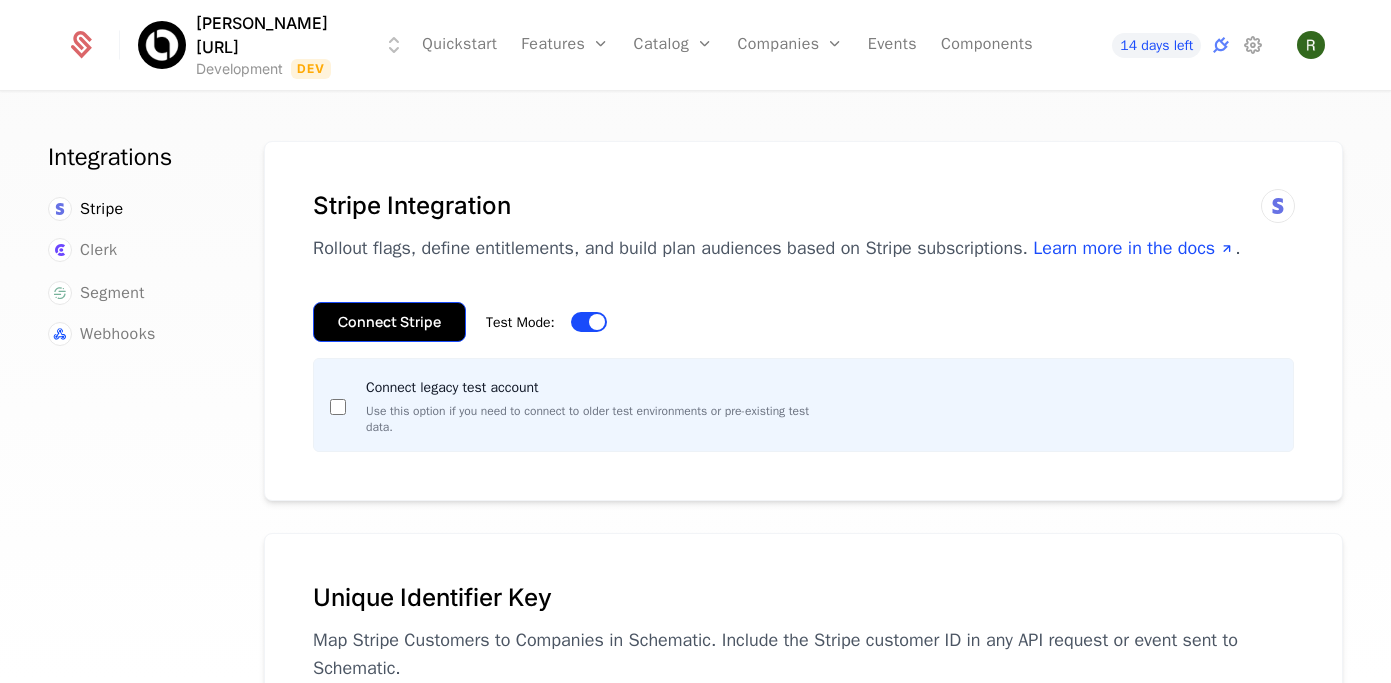 click on "Connect Stripe" at bounding box center (389, 322) 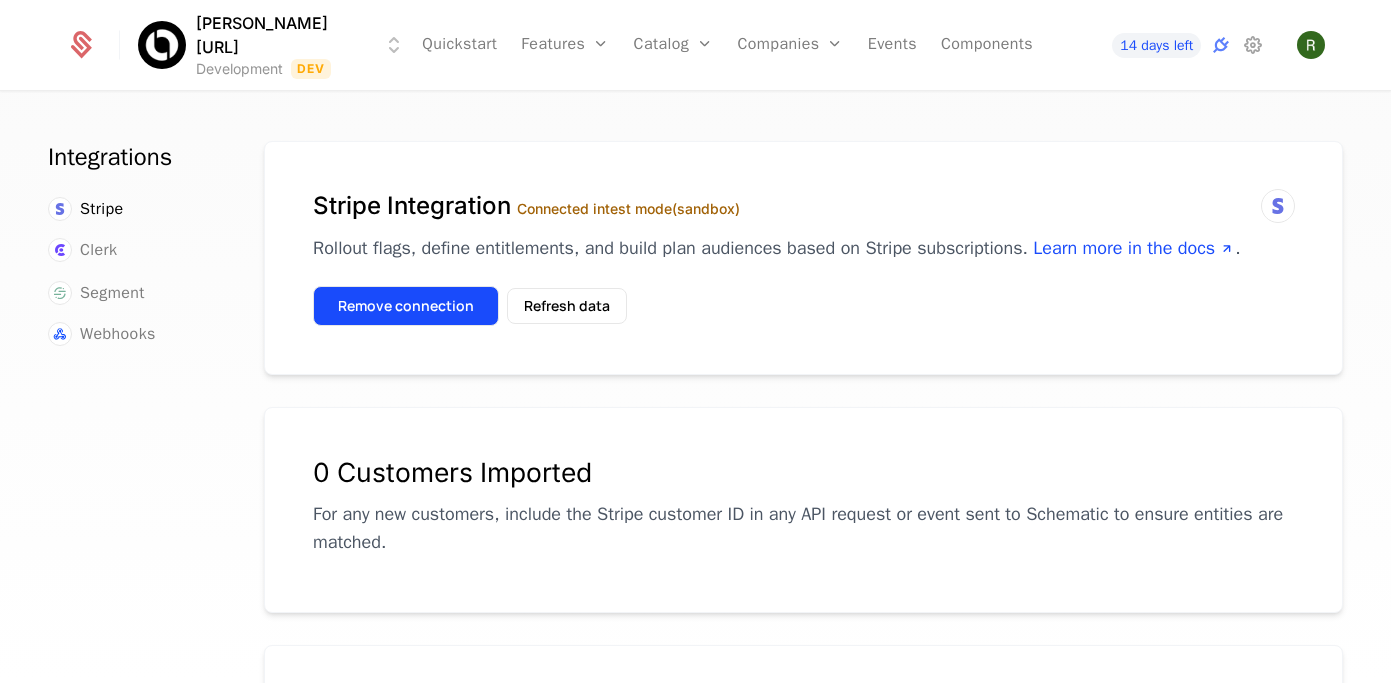 click on "Remove connection" at bounding box center [406, 306] 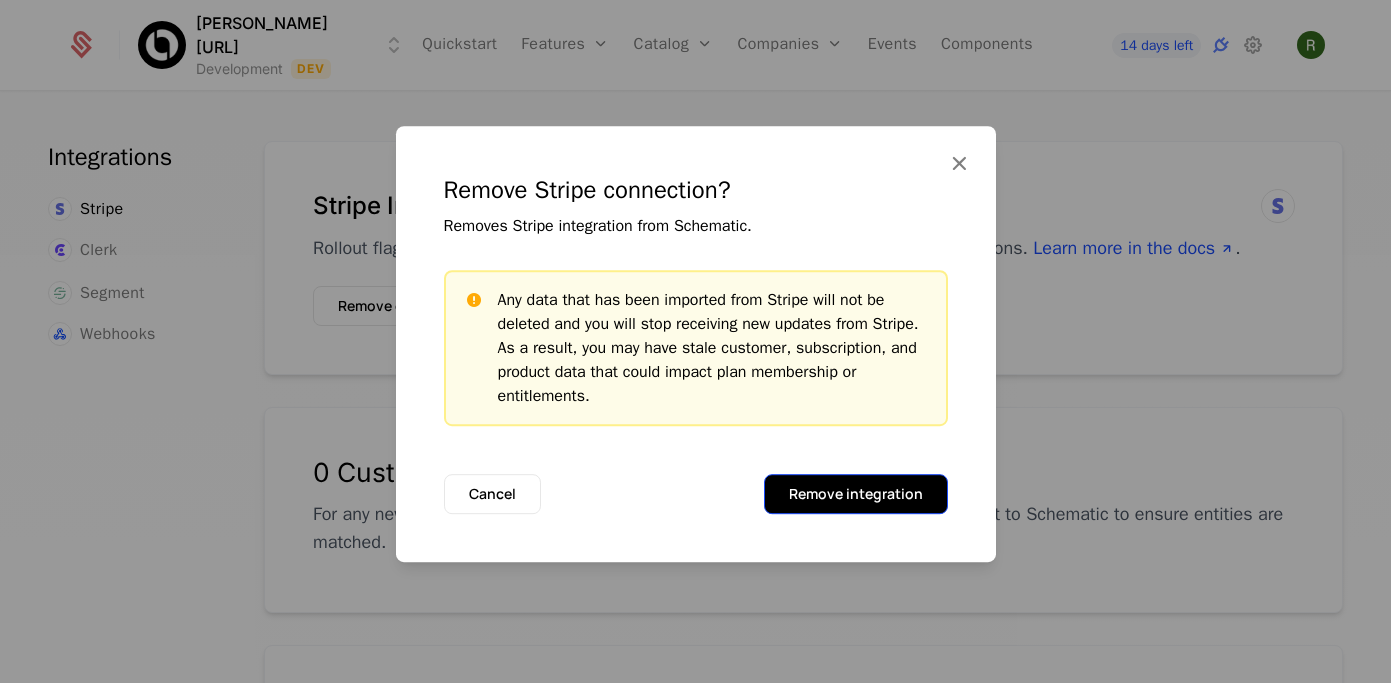 click on "Remove integration" at bounding box center [856, 494] 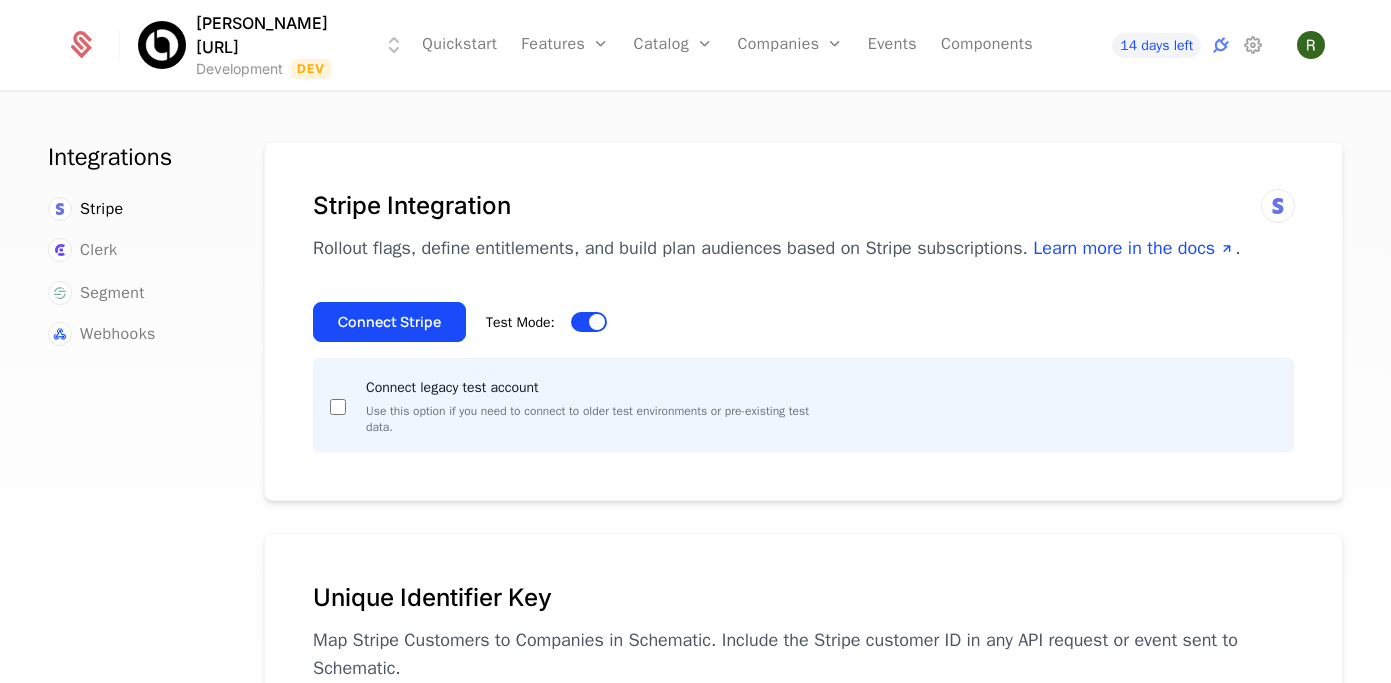 click on "Connect Stripe Test Mode: Connect legacy test account Use this option if you need to connect to older test environments or pre-existing test data." at bounding box center [803, 369] 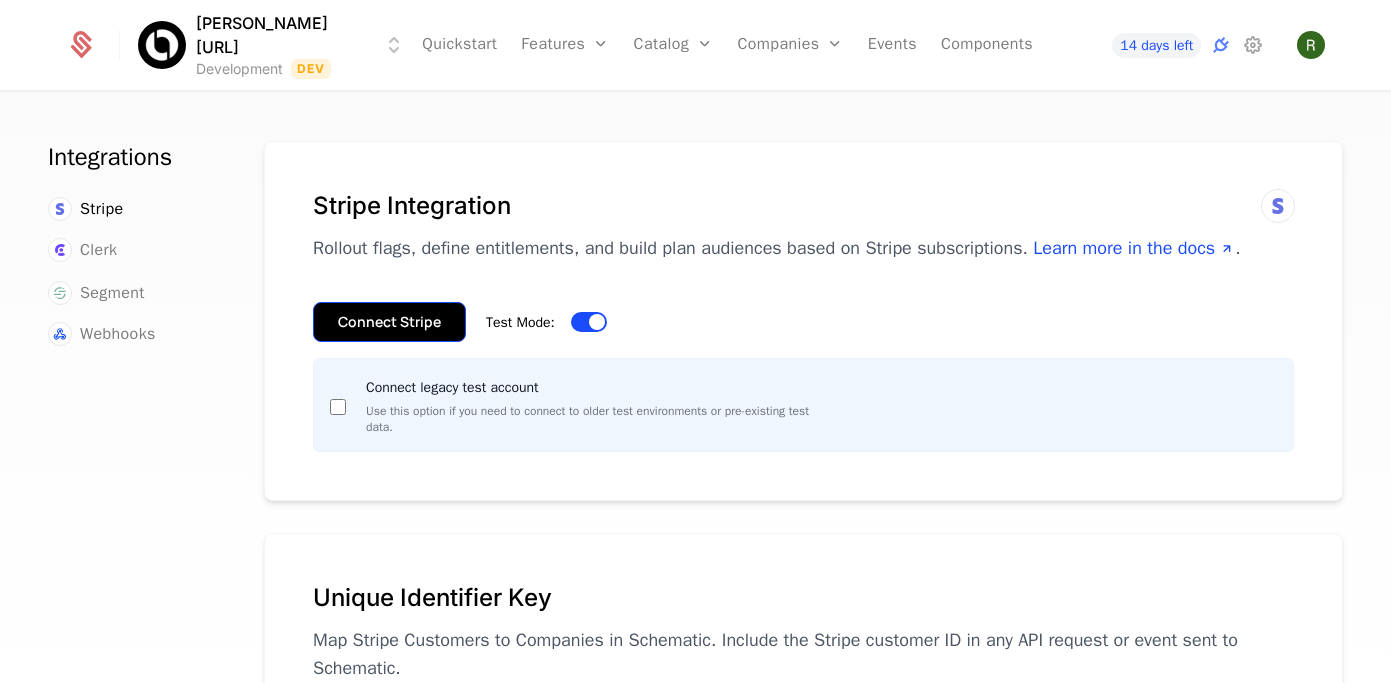 click on "Connect Stripe" at bounding box center [389, 322] 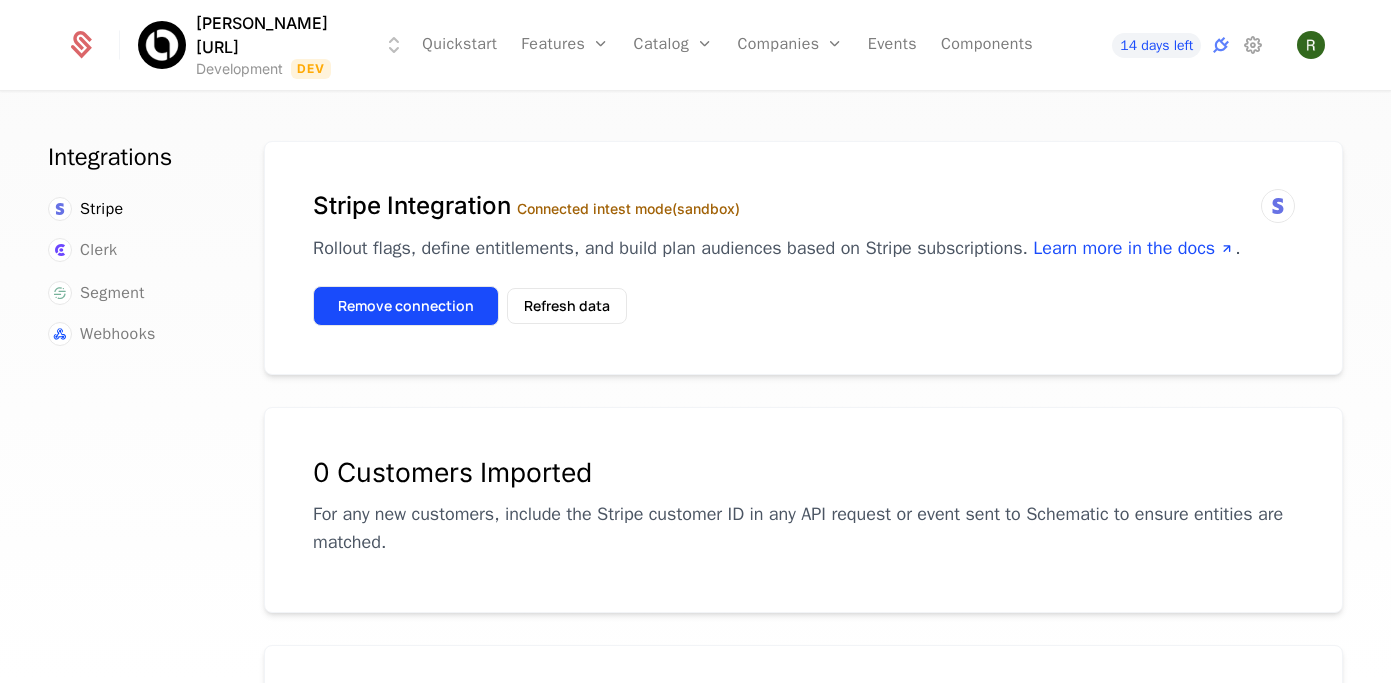 click on "Remove connection" at bounding box center [406, 306] 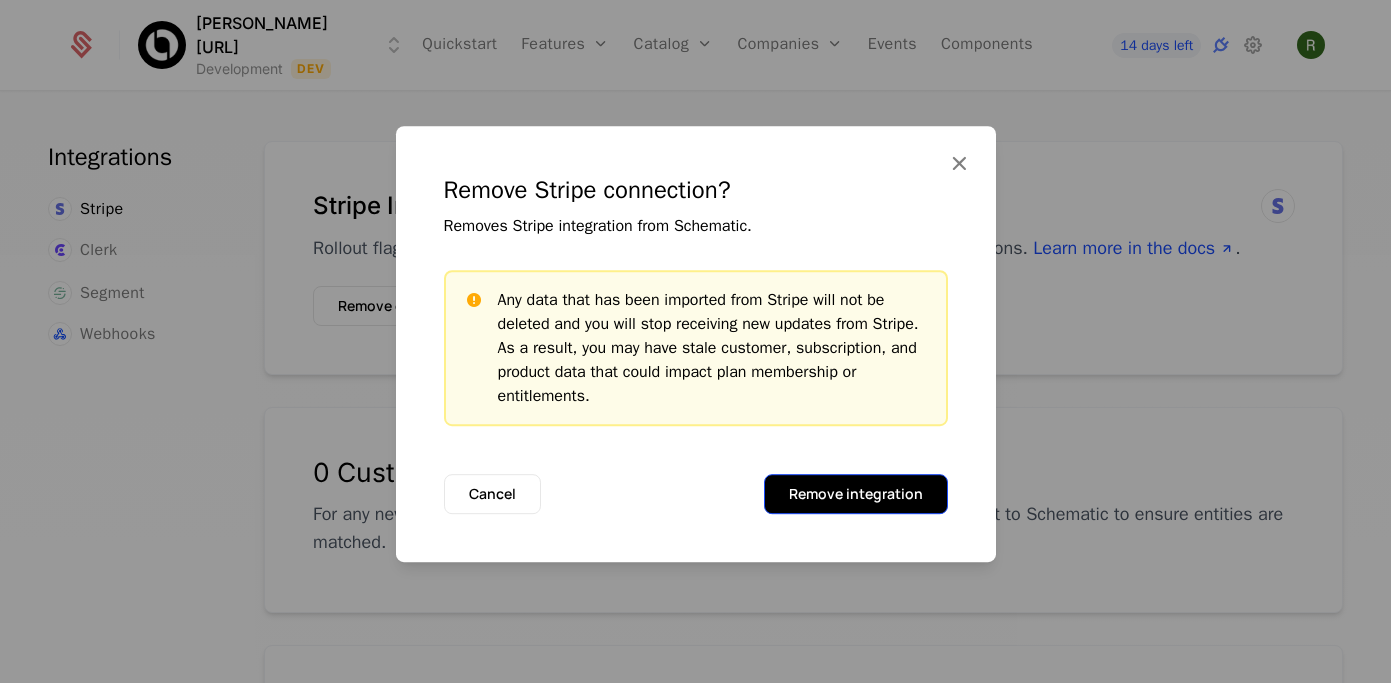 click on "Remove integration" at bounding box center (856, 494) 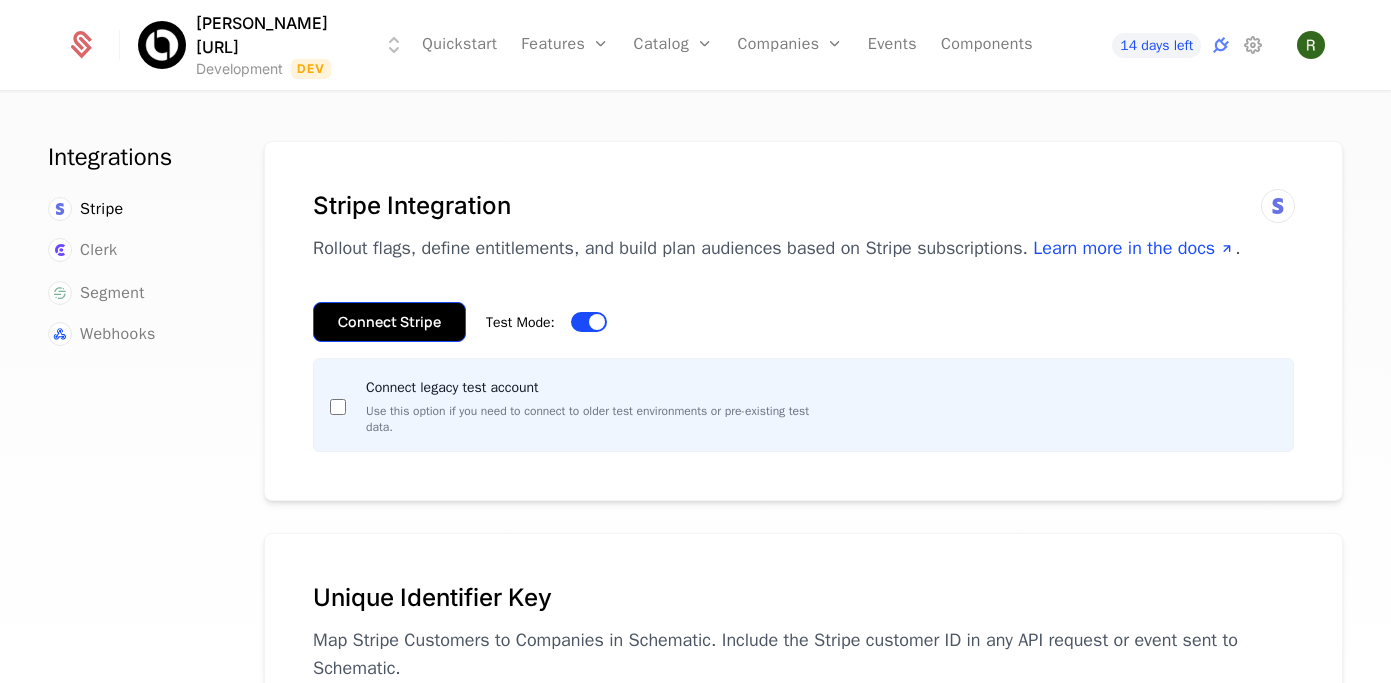 click on "Connect Stripe" at bounding box center [389, 322] 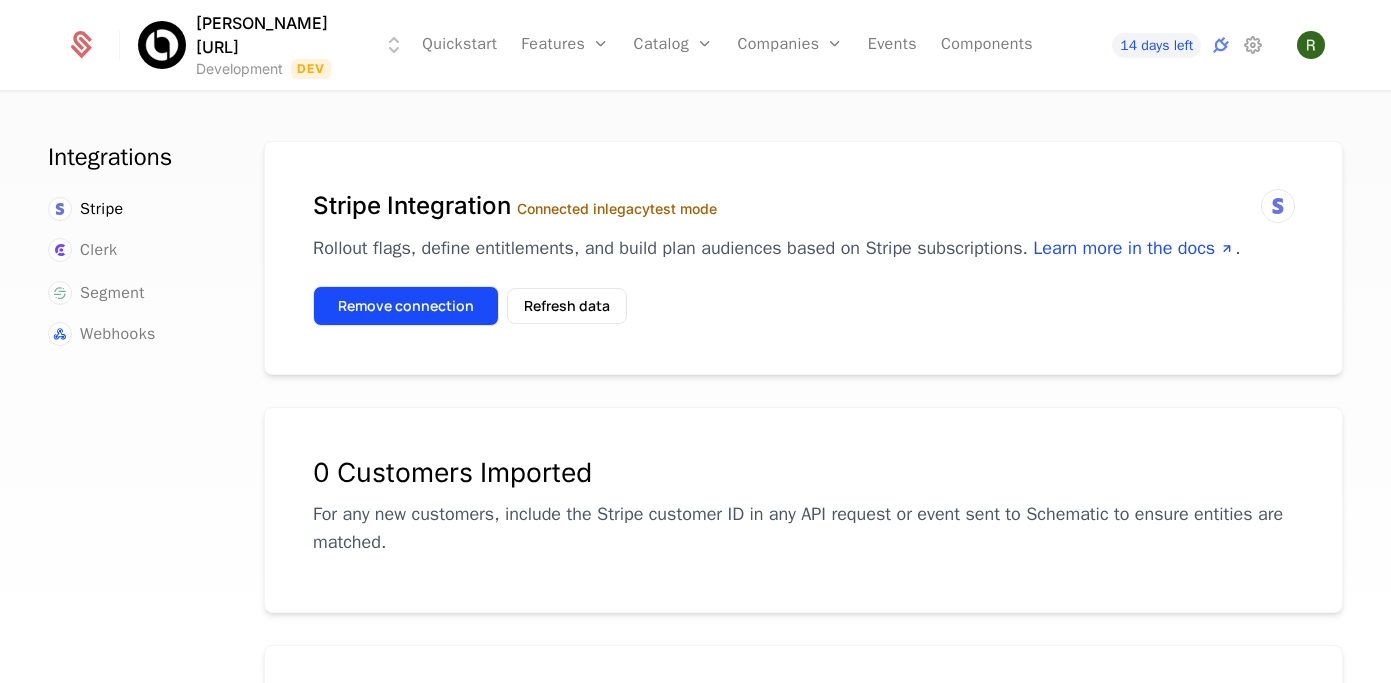 click on "Remove connection" at bounding box center (406, 306) 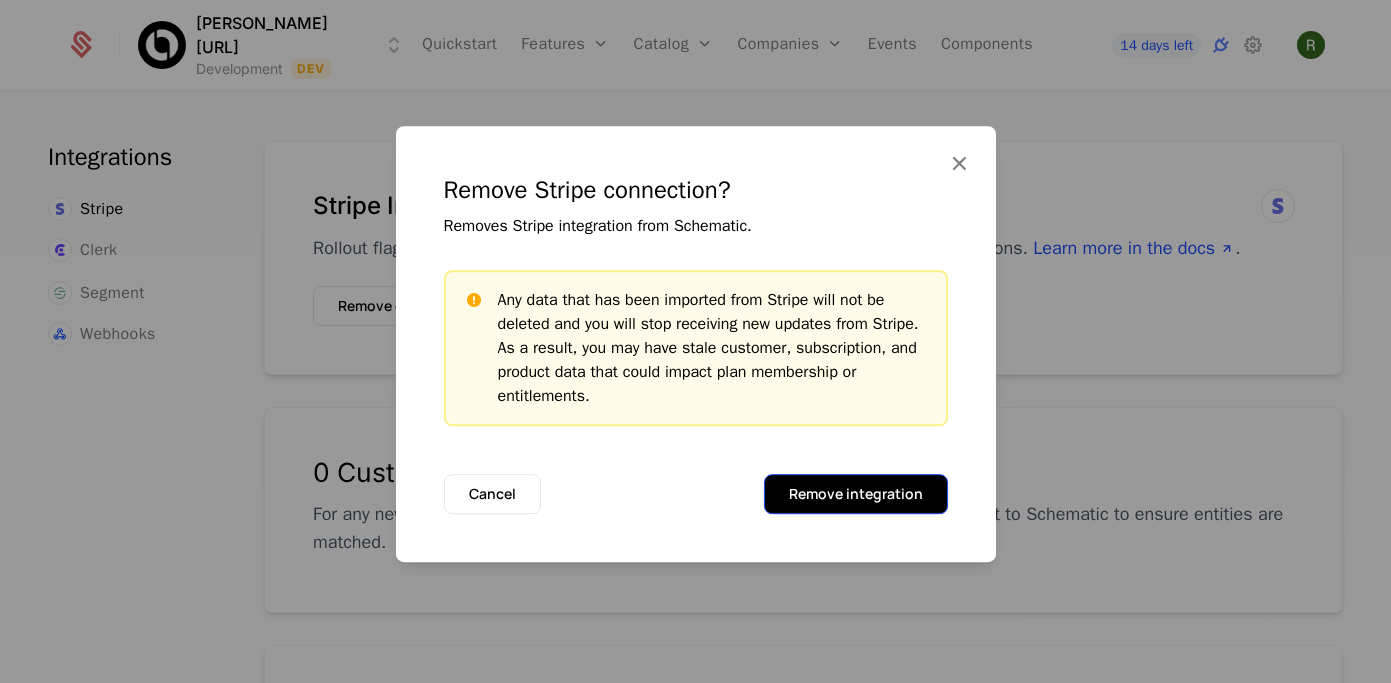 click on "Remove integration" at bounding box center (856, 494) 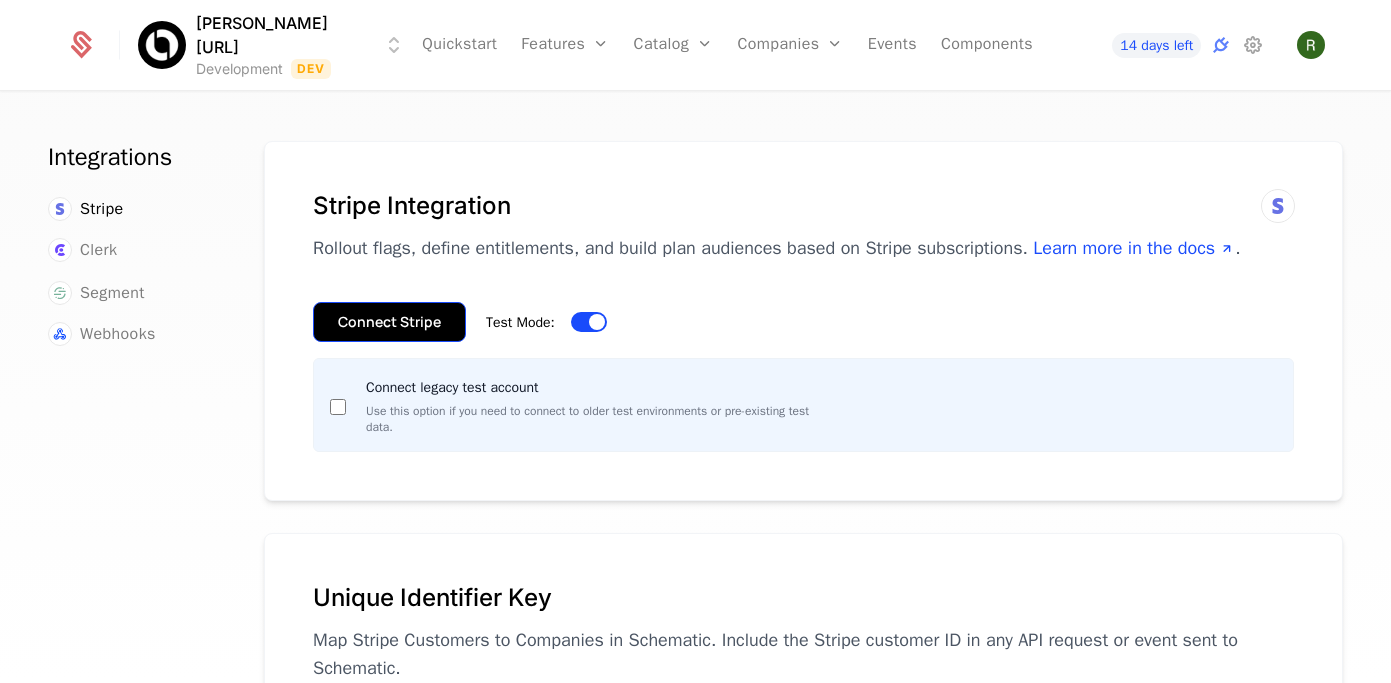 click on "Connect Stripe" at bounding box center [389, 322] 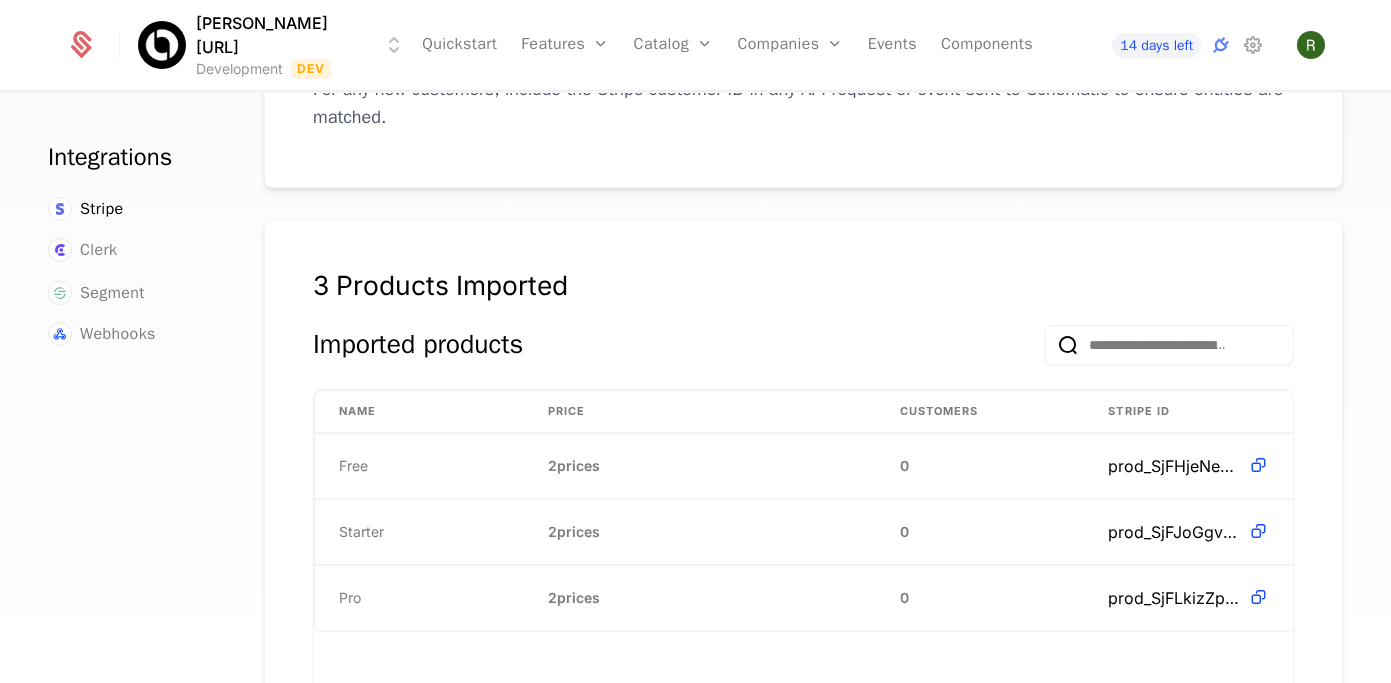 scroll, scrollTop: 423, scrollLeft: 0, axis: vertical 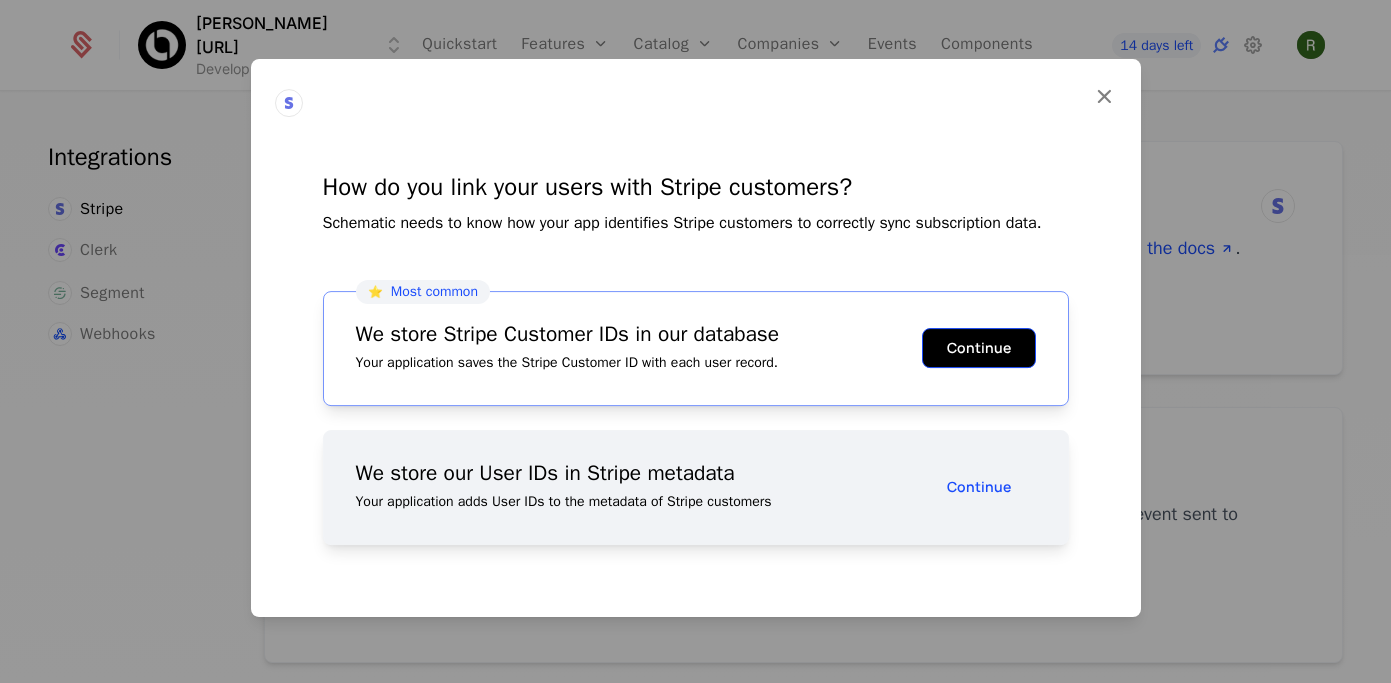 click on "Continue" at bounding box center (979, 348) 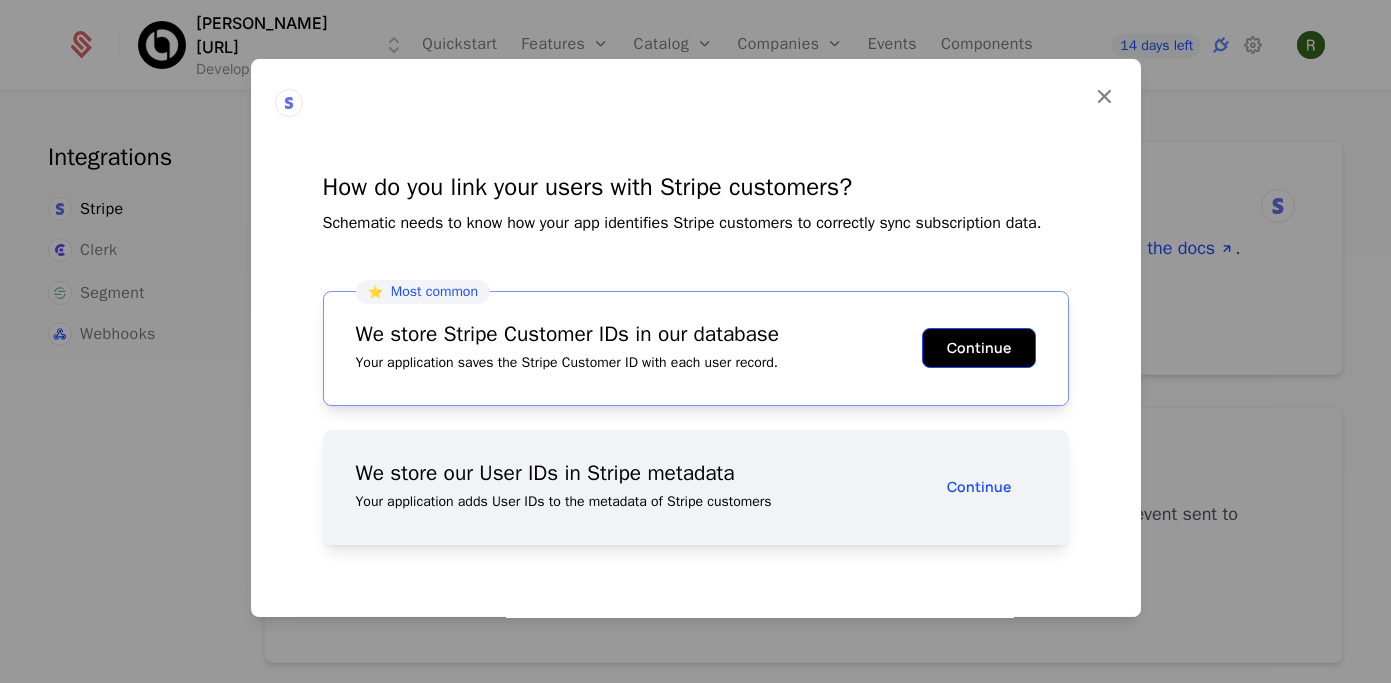 click on "Continue" at bounding box center [979, 348] 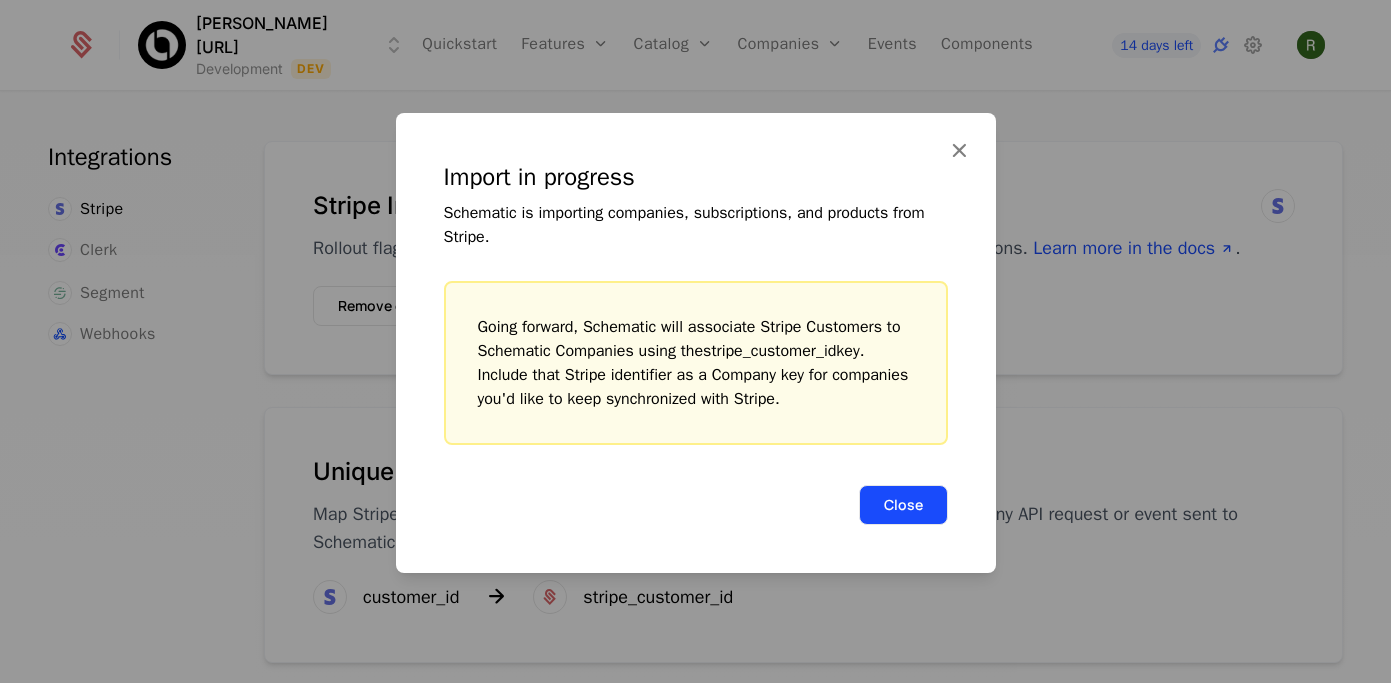 click on "Close" at bounding box center (903, 505) 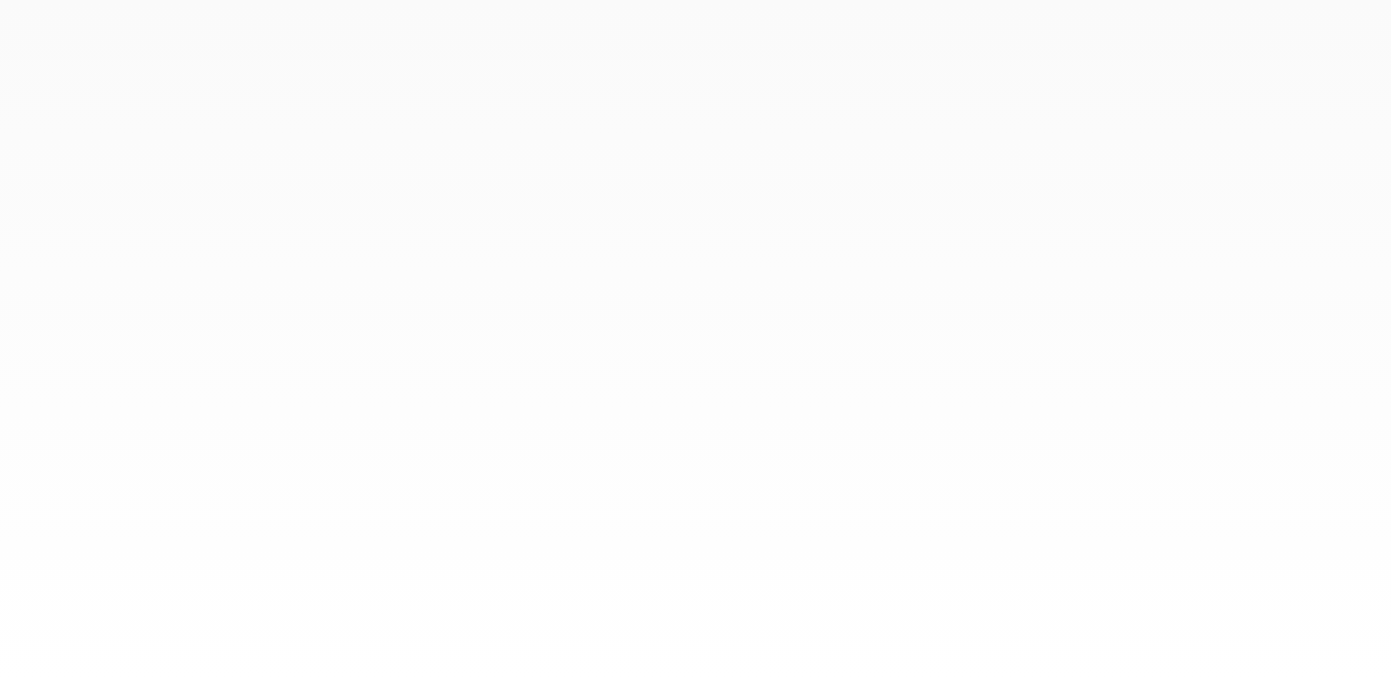 scroll, scrollTop: 0, scrollLeft: 0, axis: both 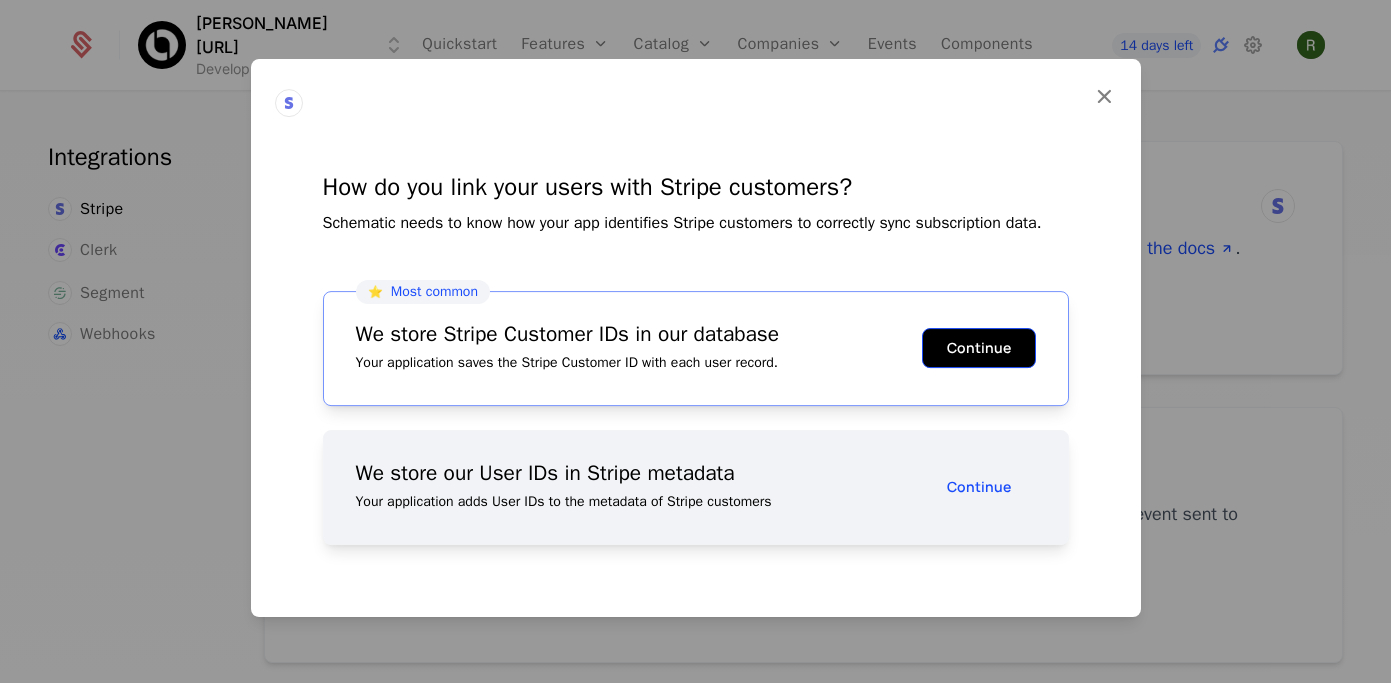 click on "Continue" at bounding box center [979, 348] 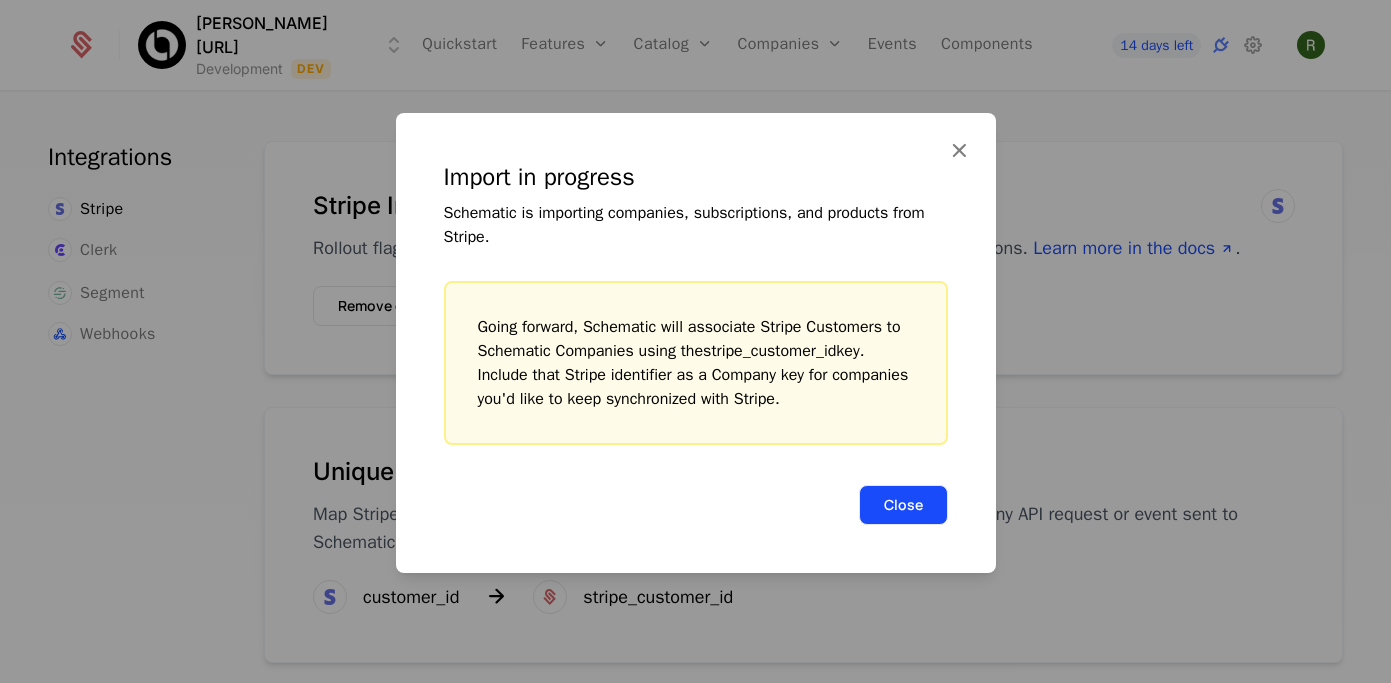 click on "Close" at bounding box center (903, 505) 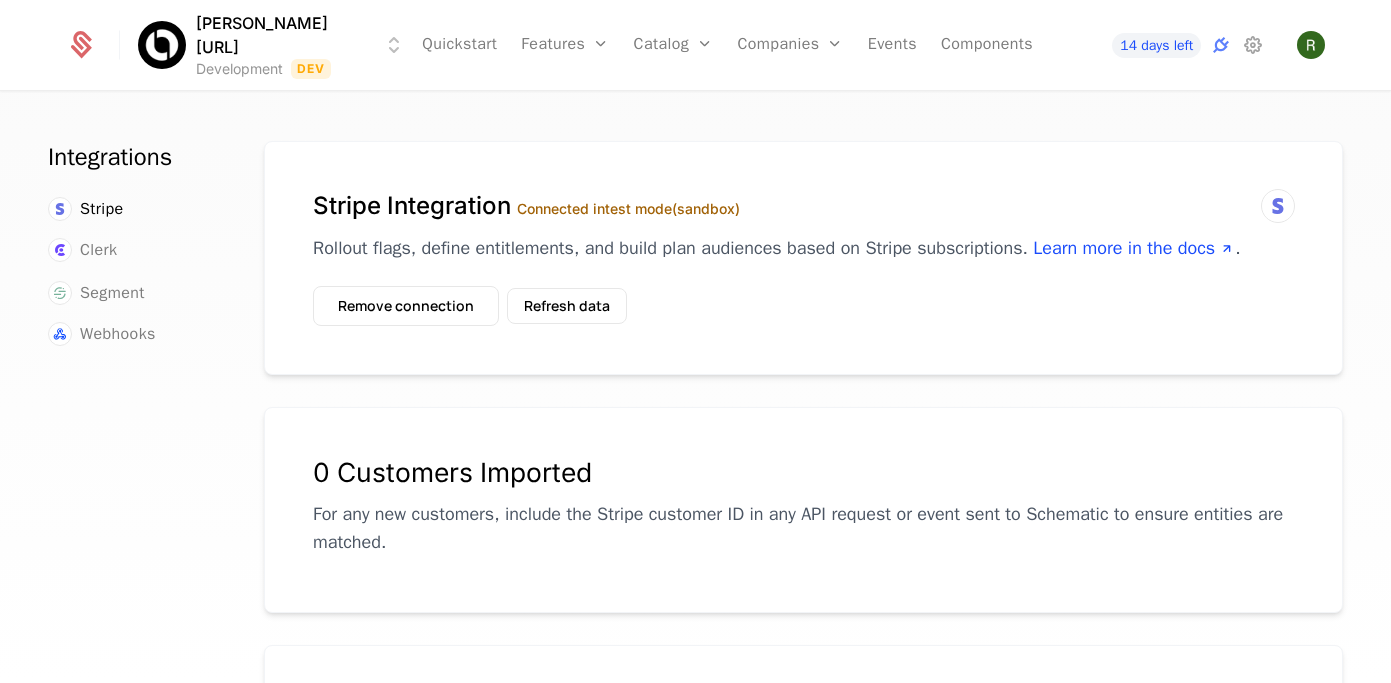 click on "Billy.ai Development Dev Quickstart Features Features Flags Catalog Plans Add Ons Configuration Companies Companies Users Events Components 14 days left" at bounding box center [696, 45] 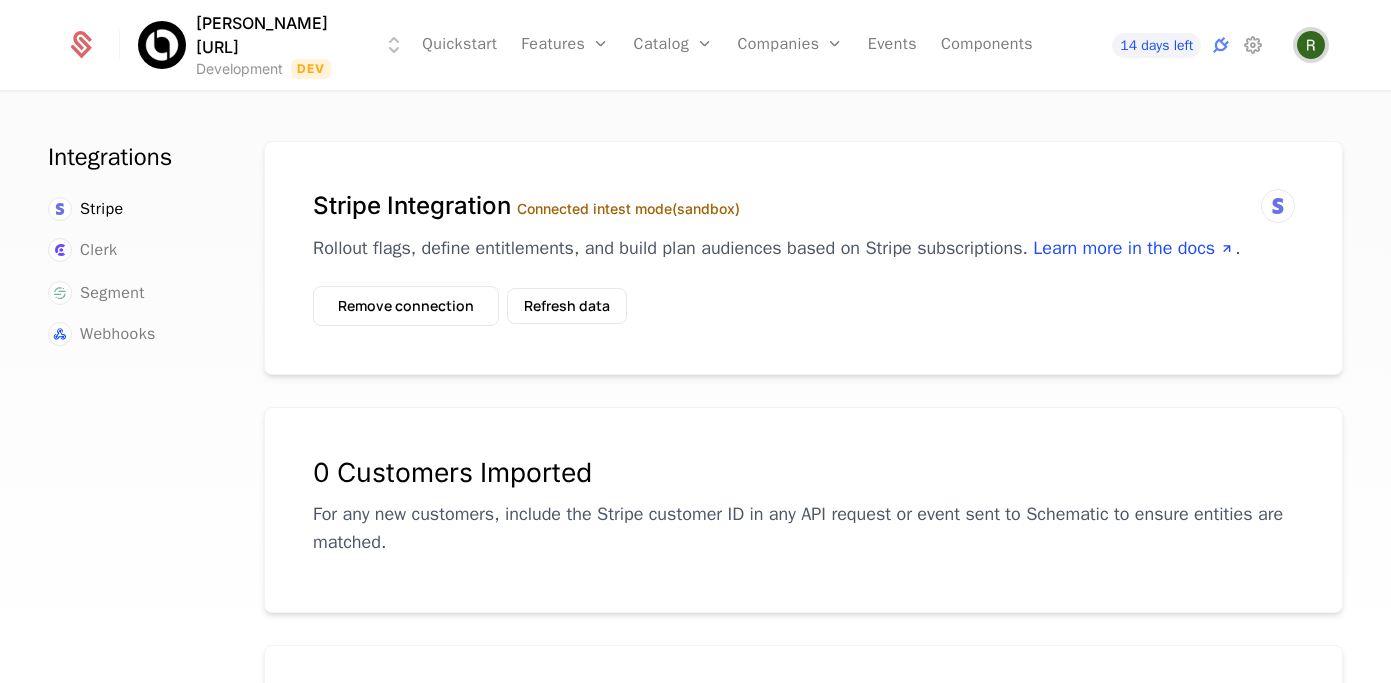 click at bounding box center (1311, 45) 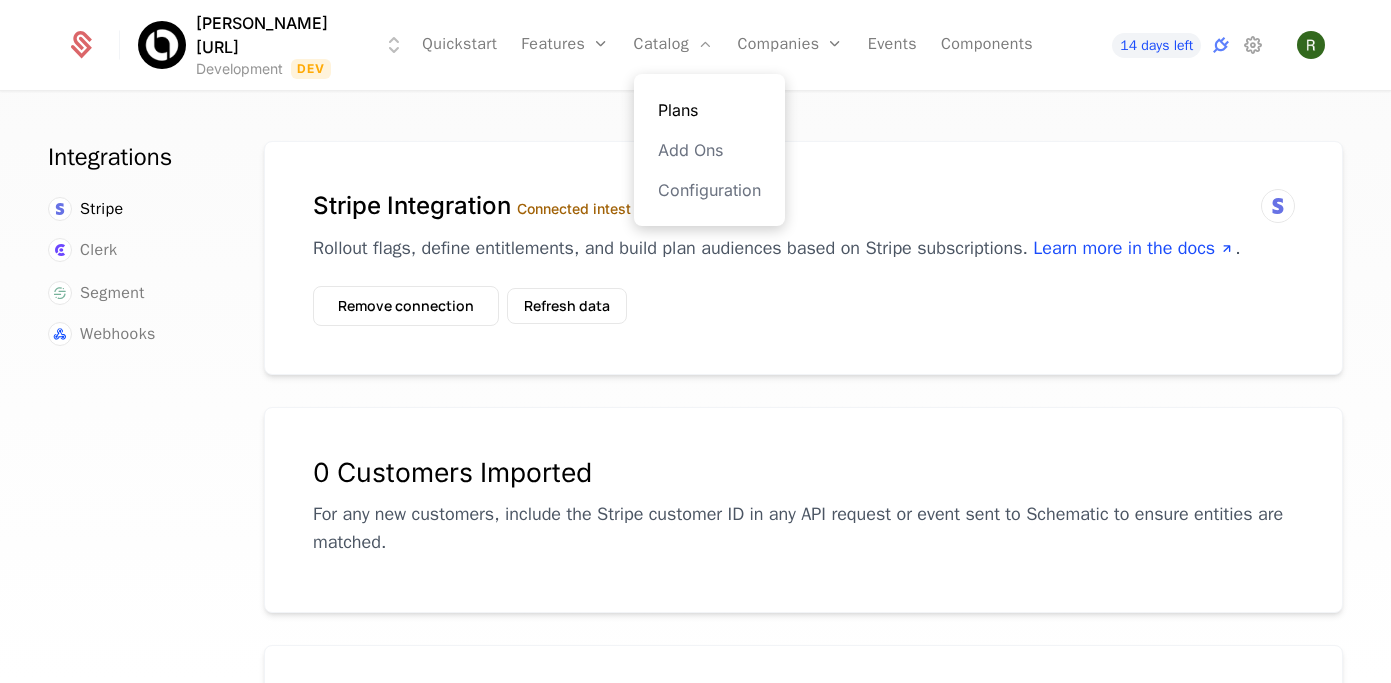 click on "Plans" at bounding box center (709, 110) 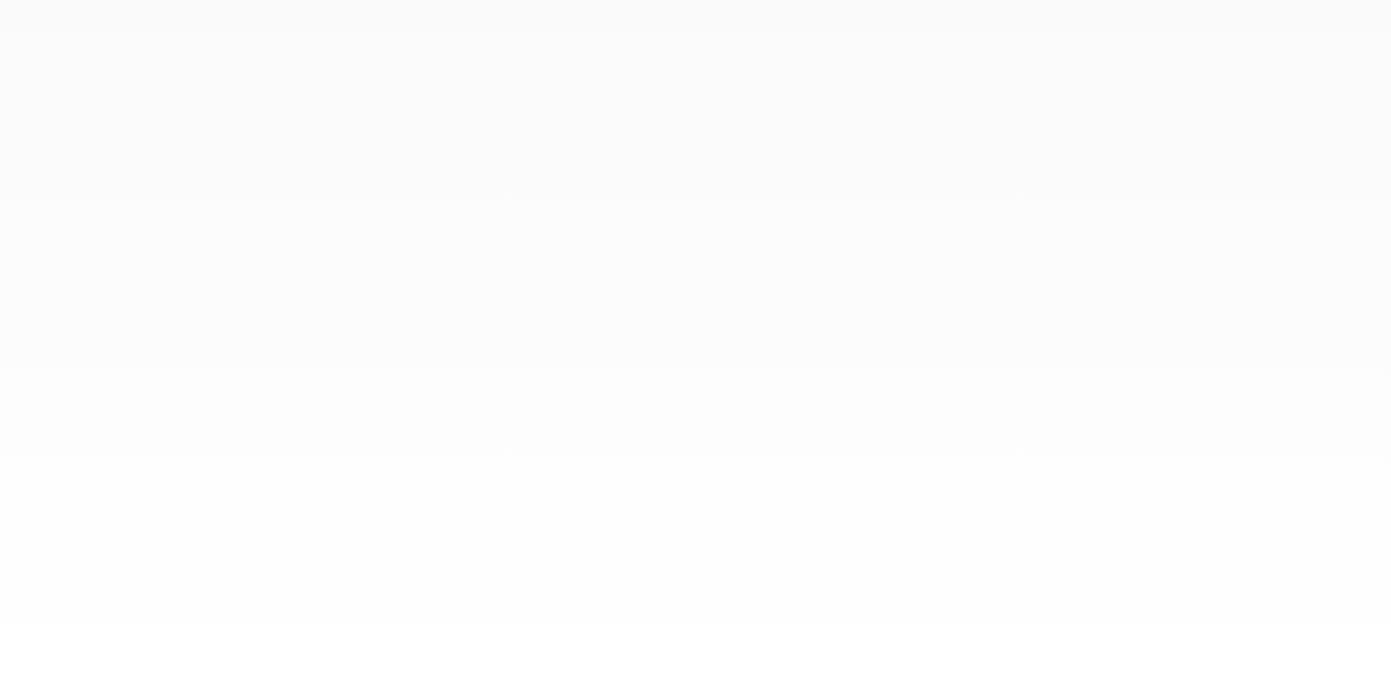 scroll, scrollTop: 0, scrollLeft: 0, axis: both 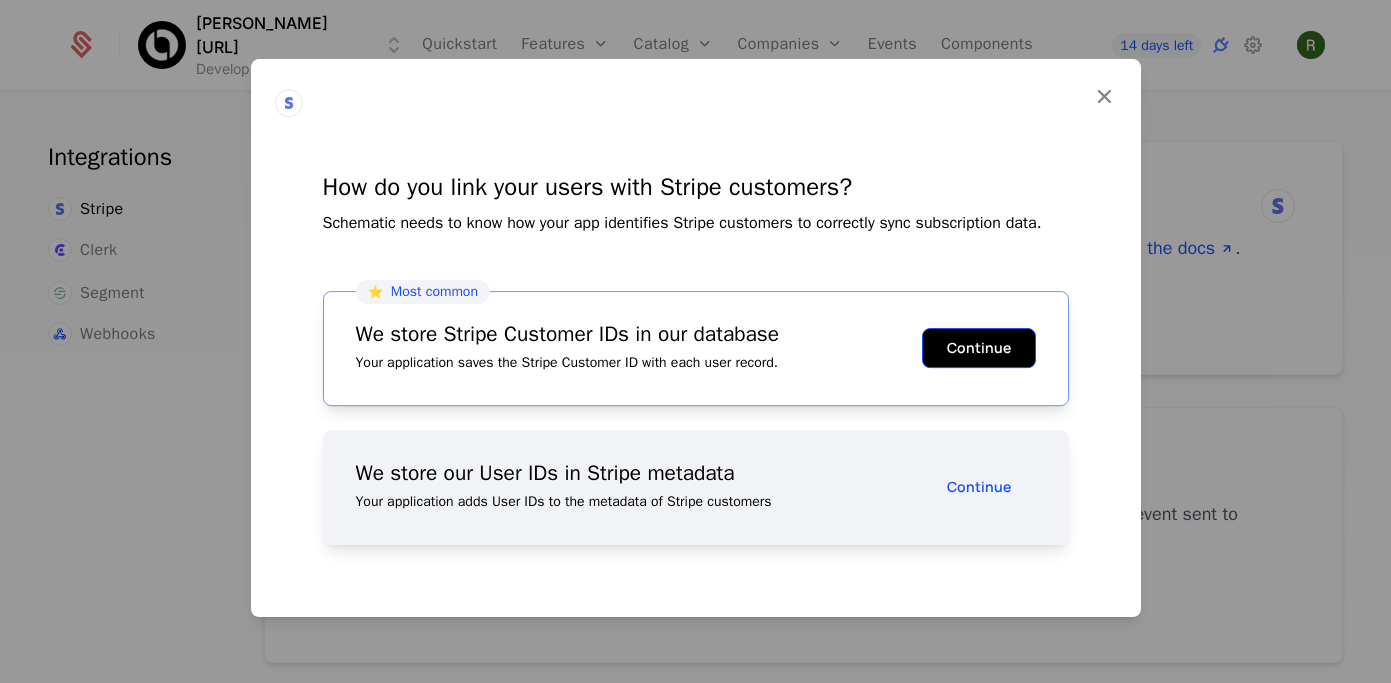 click on "Continue" at bounding box center [979, 348] 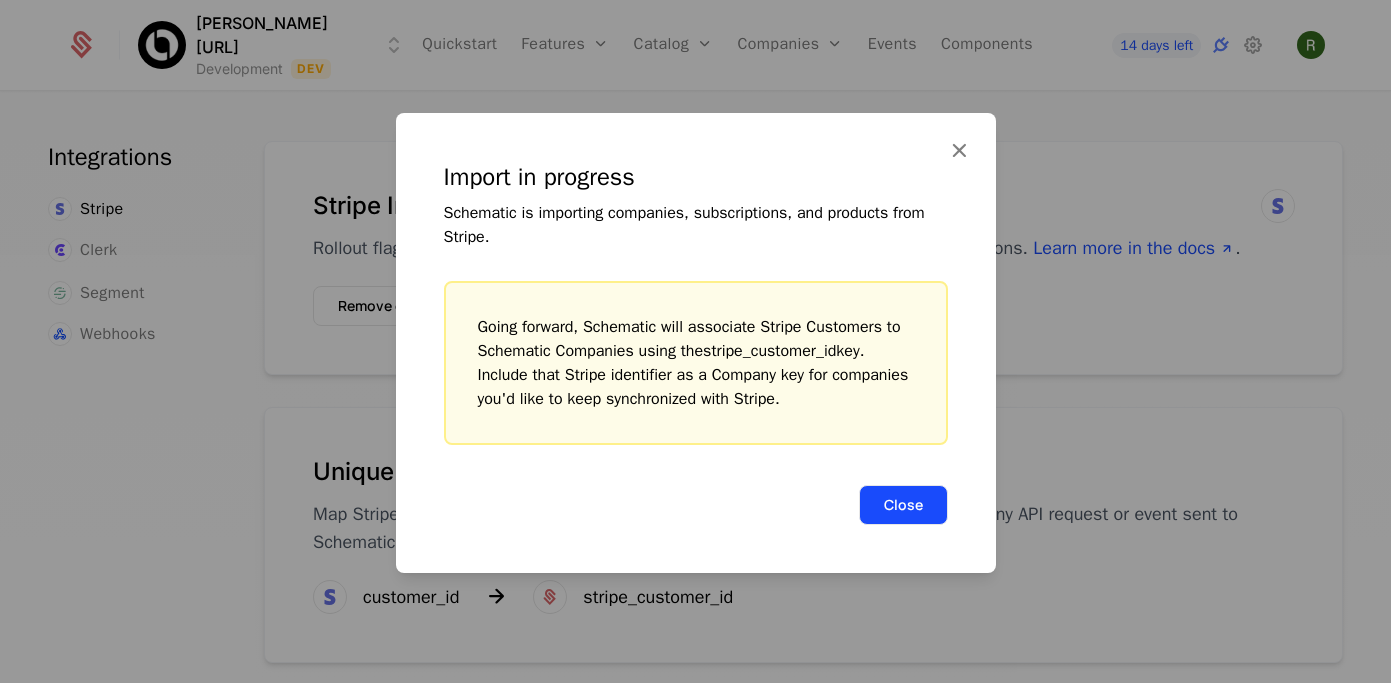 click on "Close" at bounding box center [903, 505] 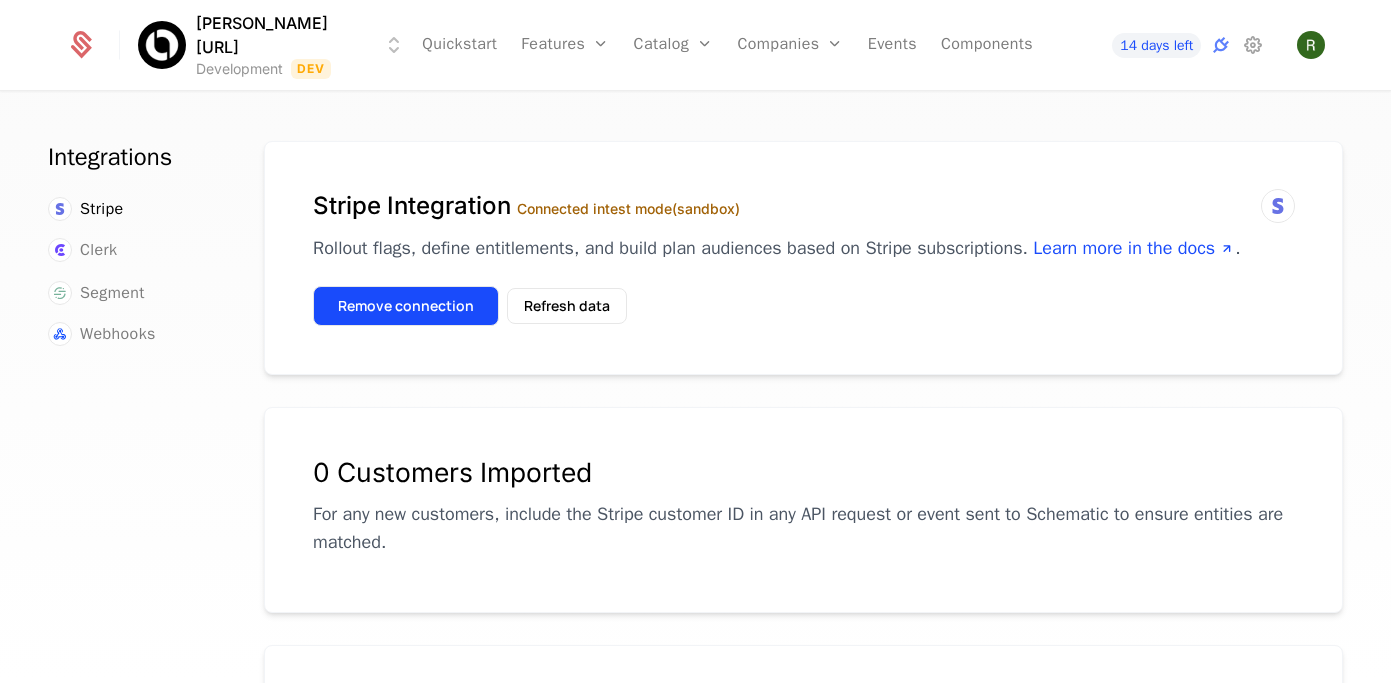 click on "Remove connection" at bounding box center [406, 306] 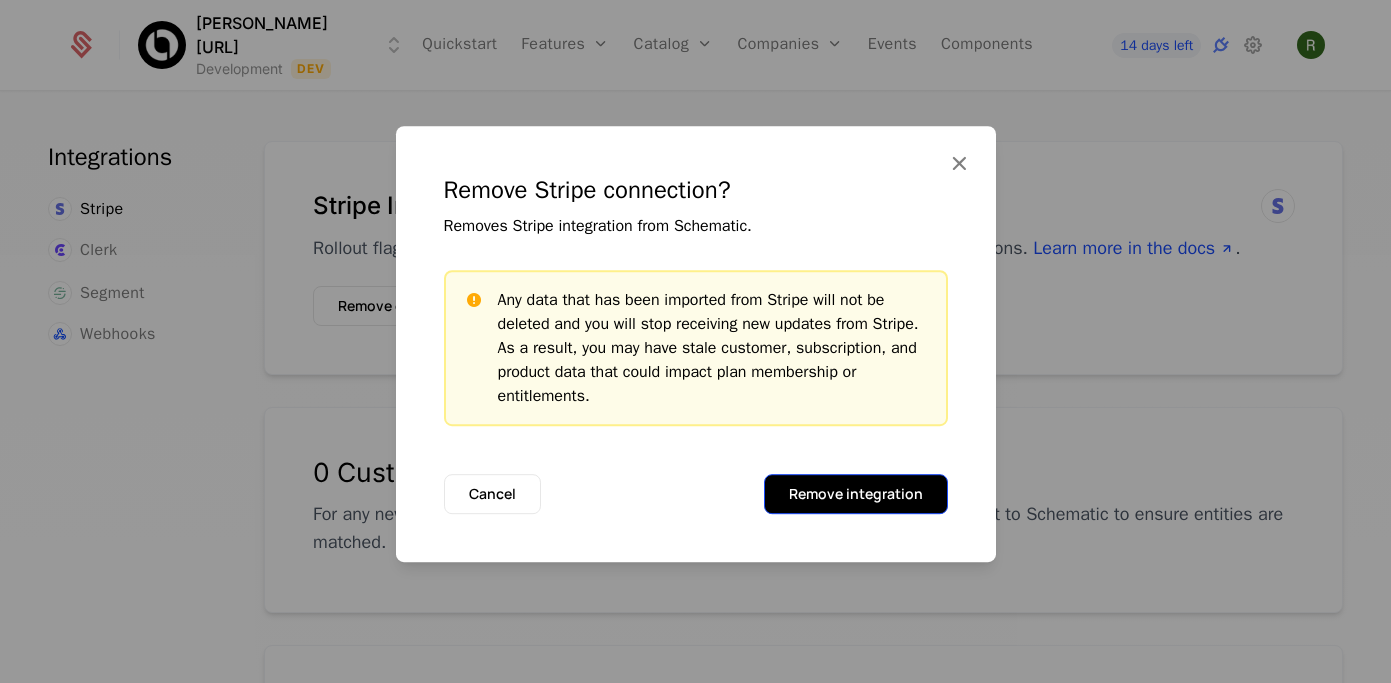 click on "Remove integration" at bounding box center (856, 494) 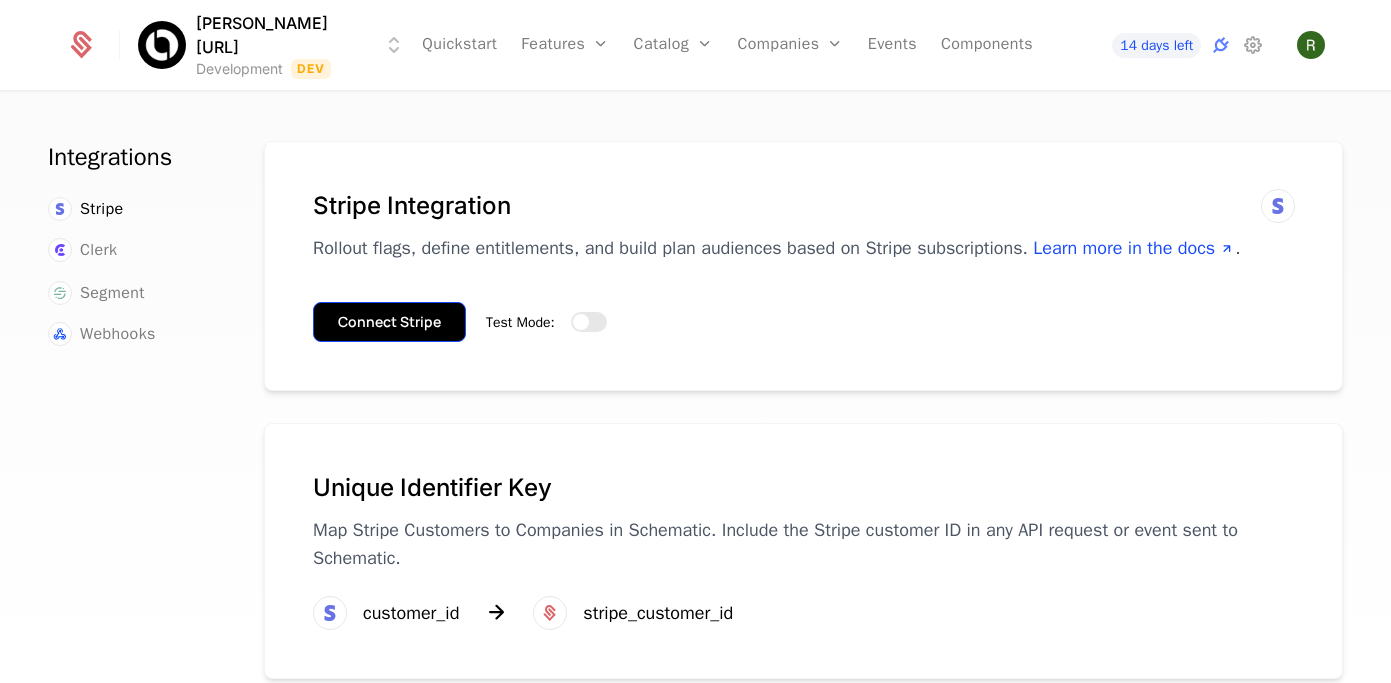 click on "Connect Stripe" at bounding box center [389, 322] 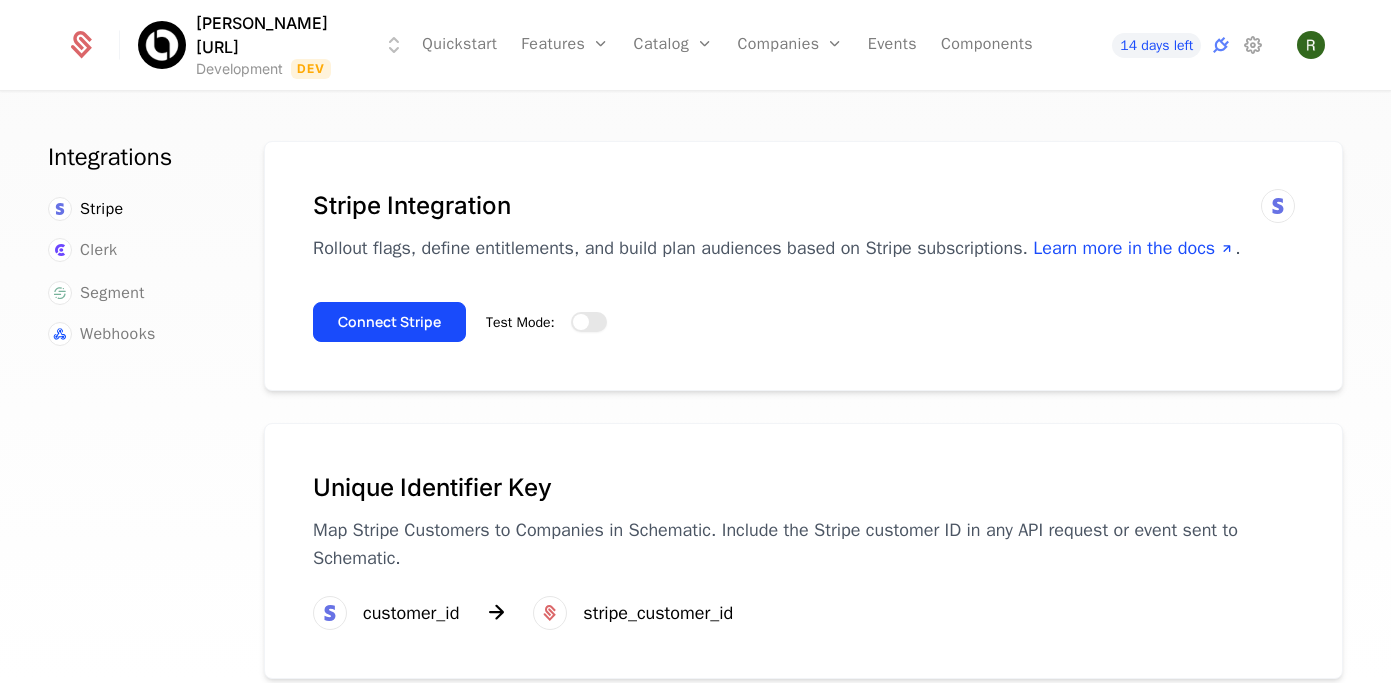 click at bounding box center [581, 322] 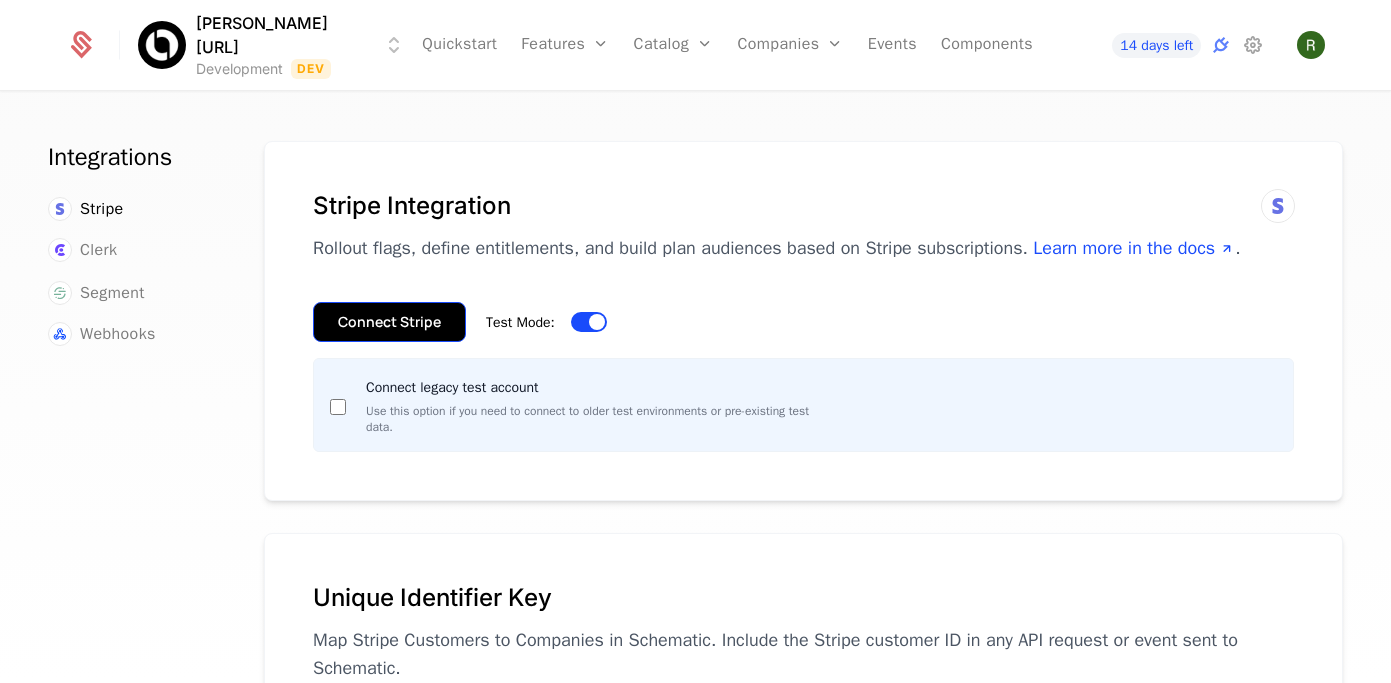click on "Connect Stripe" at bounding box center (389, 322) 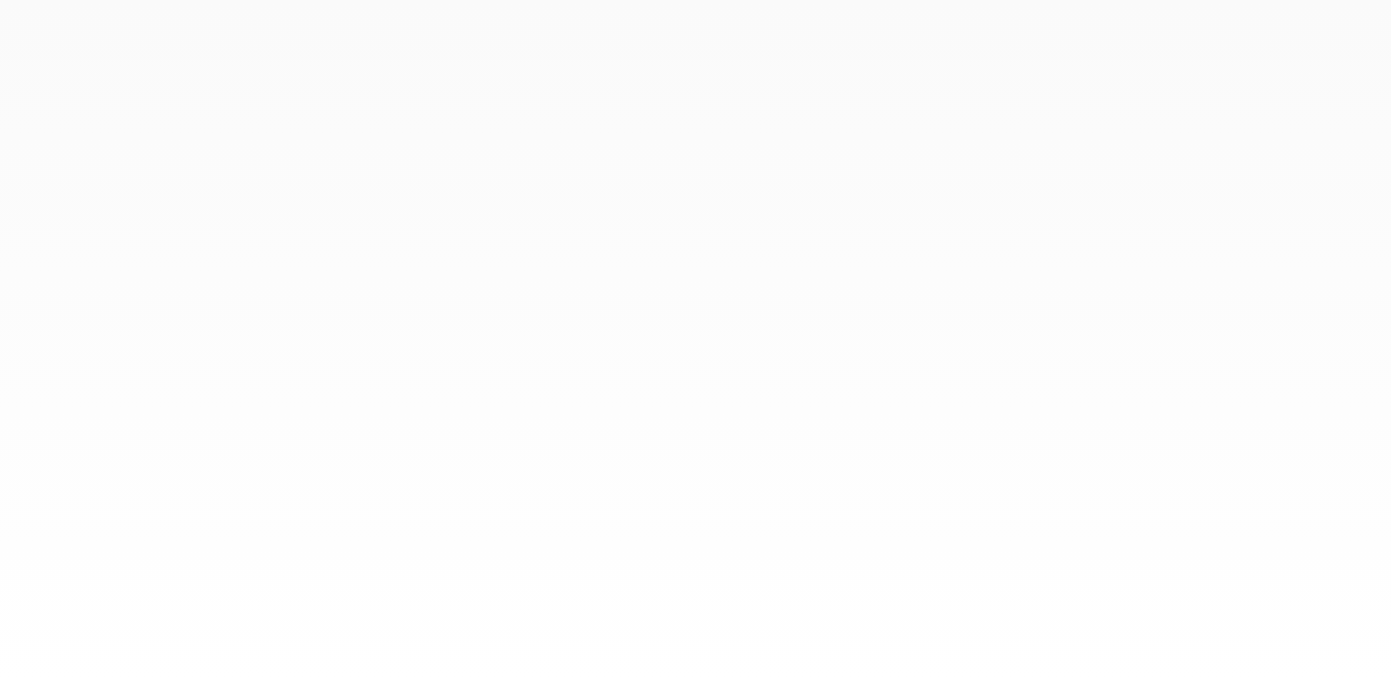 scroll, scrollTop: 0, scrollLeft: 0, axis: both 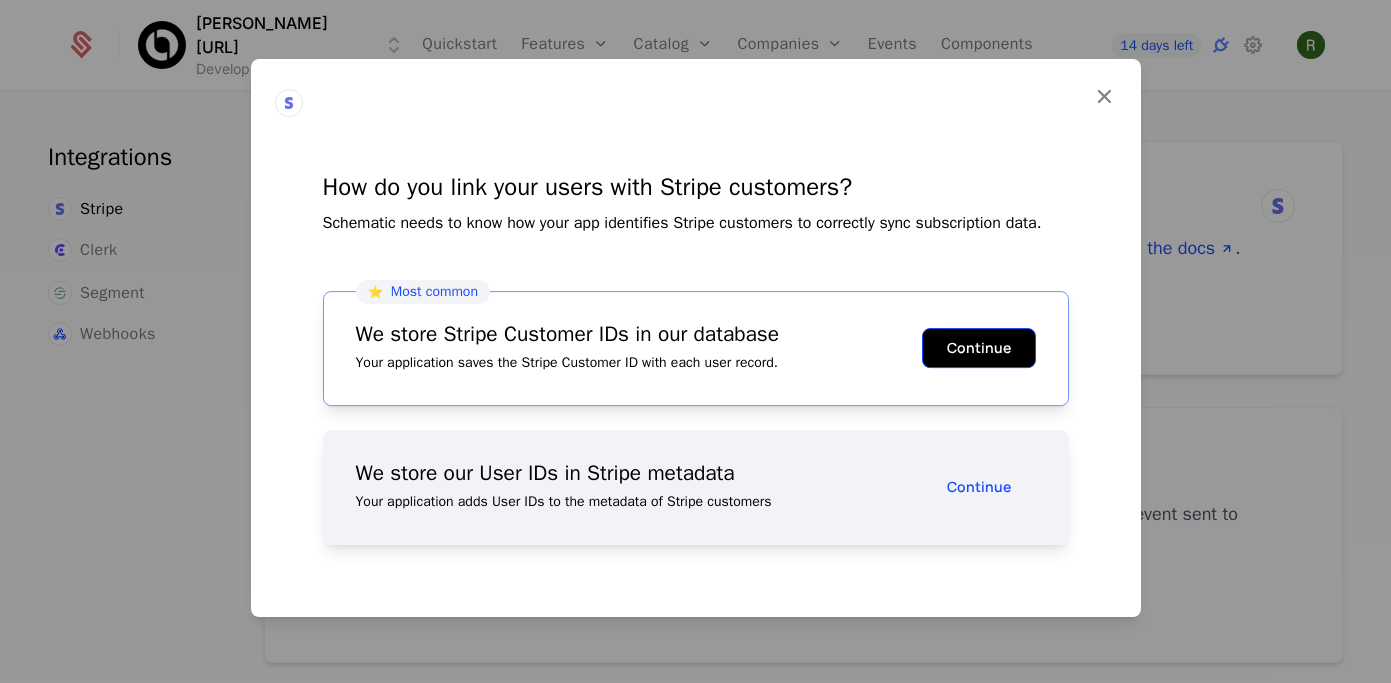 click on "Continue" at bounding box center (979, 348) 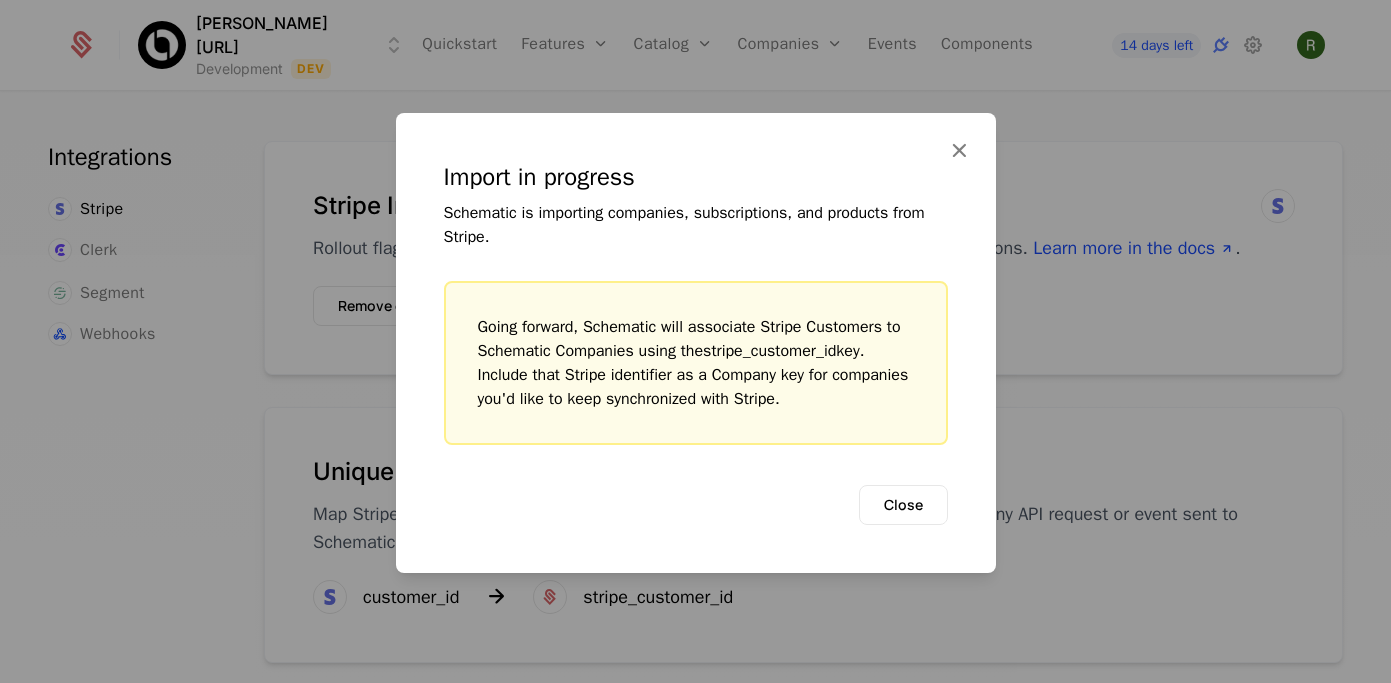 click on "Import in progress Schematic is importing companies, subscriptions, and products from Stripe.   Going forward, Schematic will associate Stripe Customers to Schematic Companies using the  stripe_customer_id  key. Include that Stripe identifier as a Company key for companies you'd like to keep synchronized with Stripe. Close" at bounding box center [696, 343] 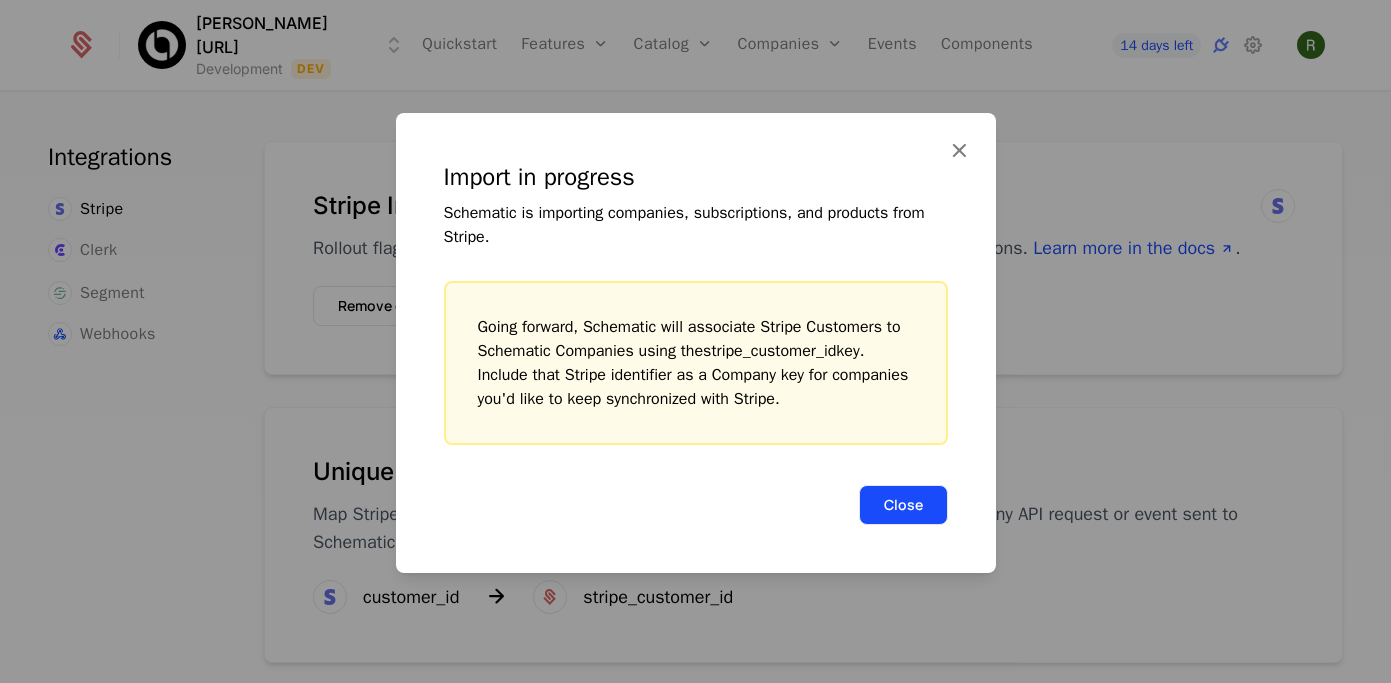 click on "Close" at bounding box center (903, 505) 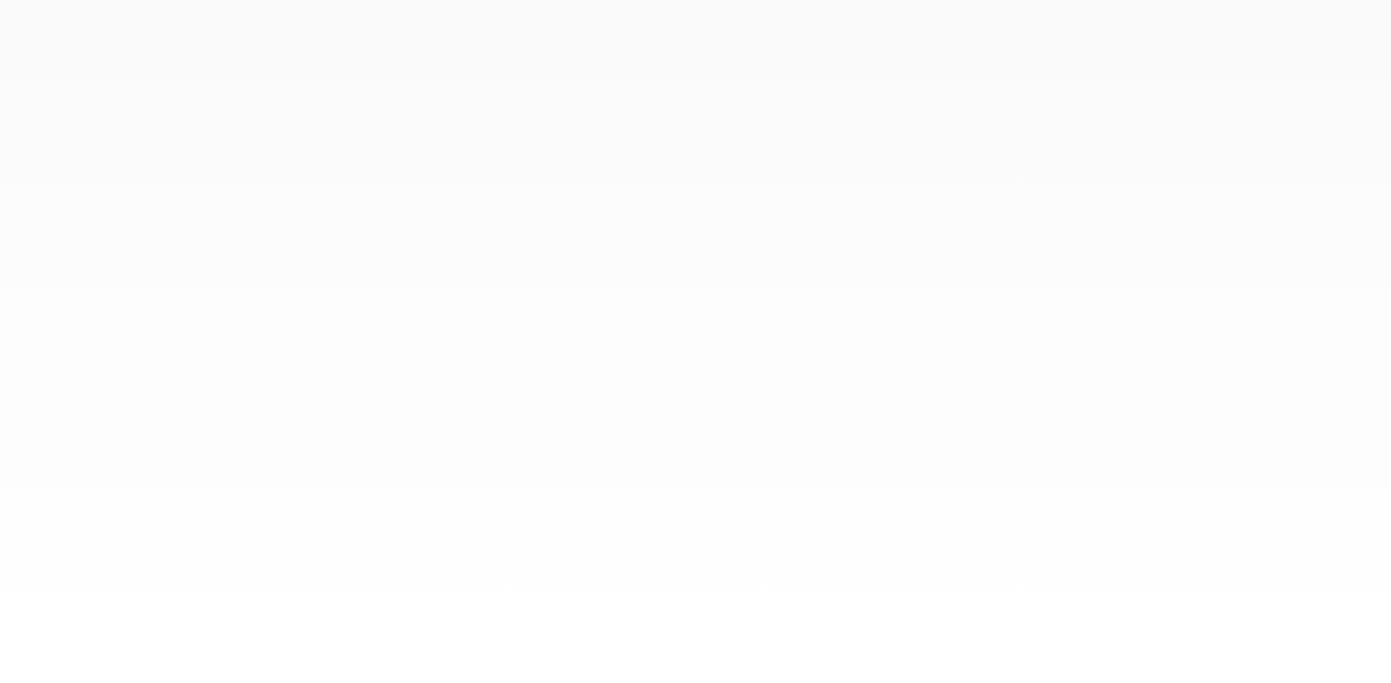 scroll, scrollTop: 0, scrollLeft: 0, axis: both 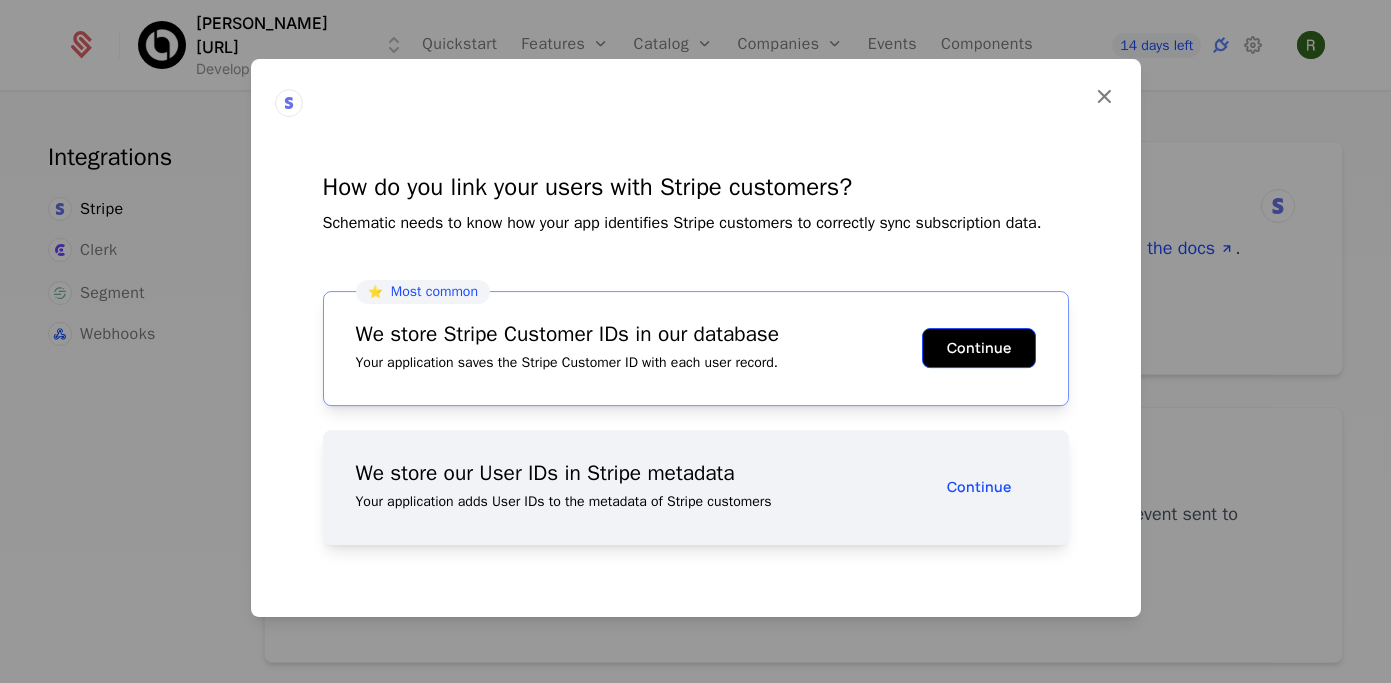 click on "Continue" at bounding box center (979, 348) 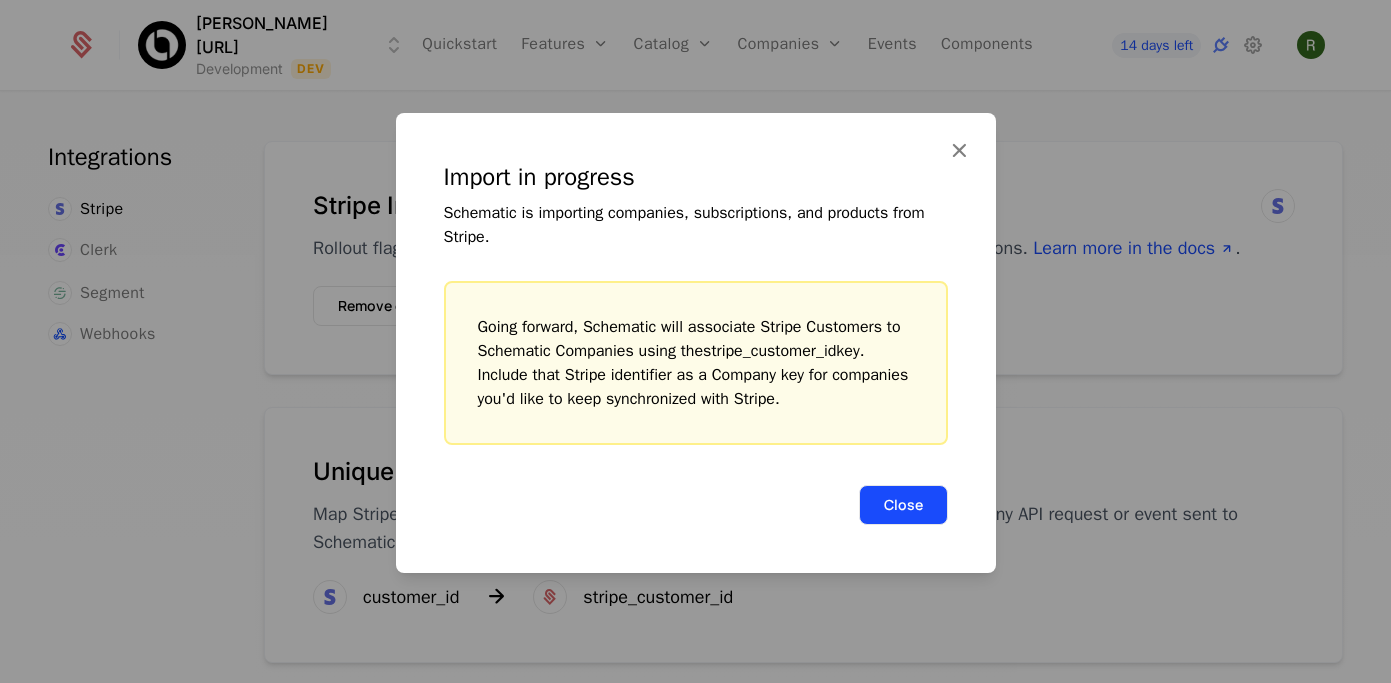 click on "Close" at bounding box center (903, 505) 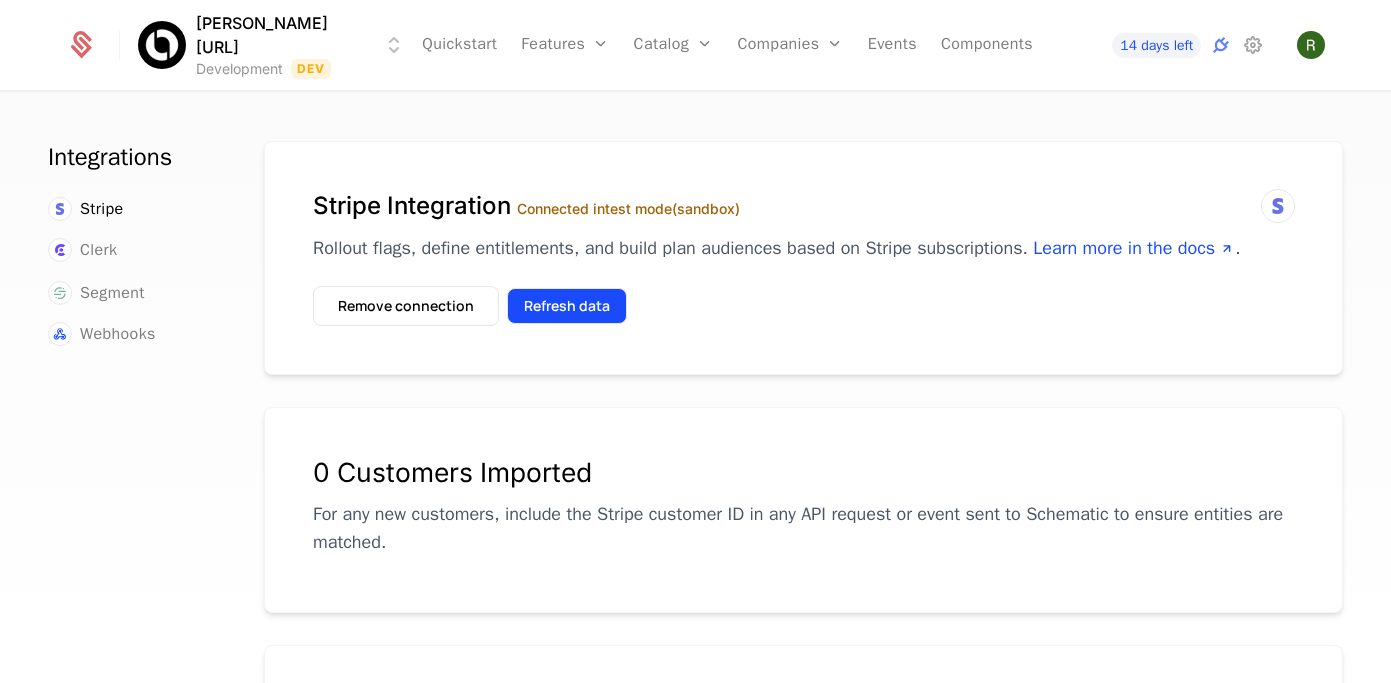 click on "Refresh data" at bounding box center [567, 306] 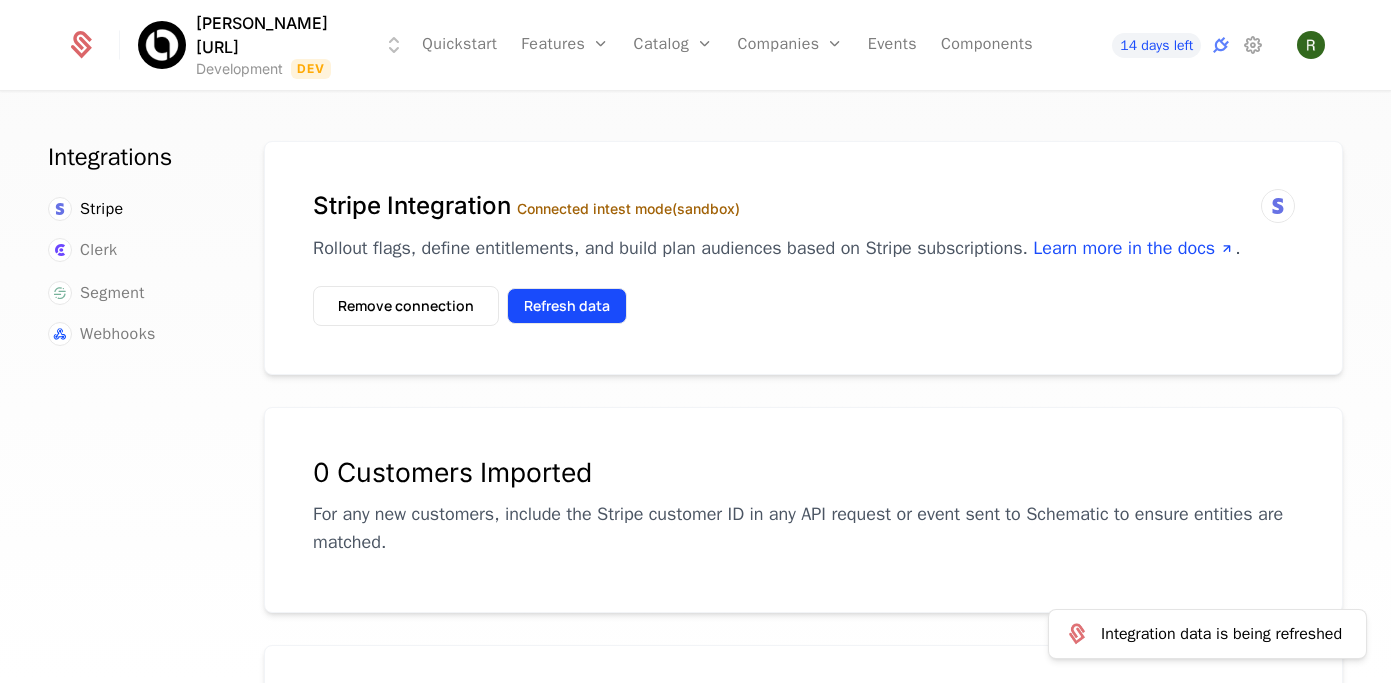 click on "Refresh data" at bounding box center (567, 306) 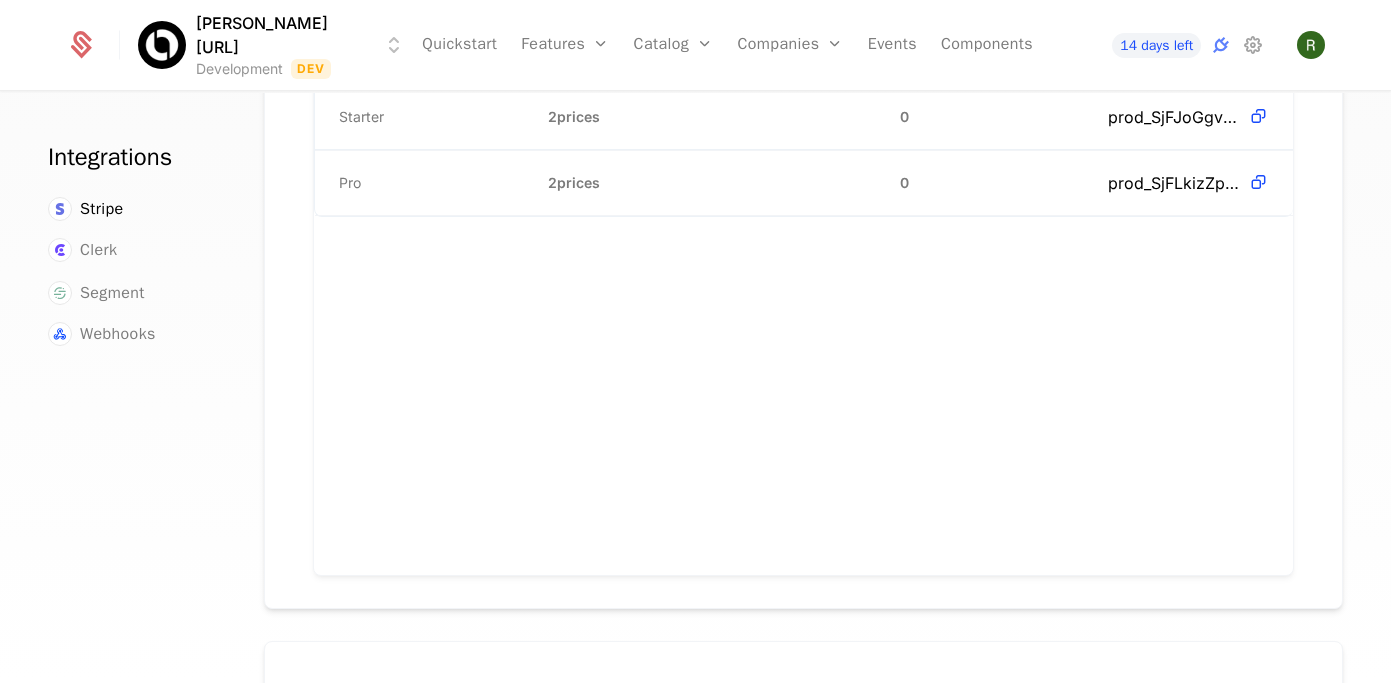 scroll, scrollTop: 694, scrollLeft: 0, axis: vertical 